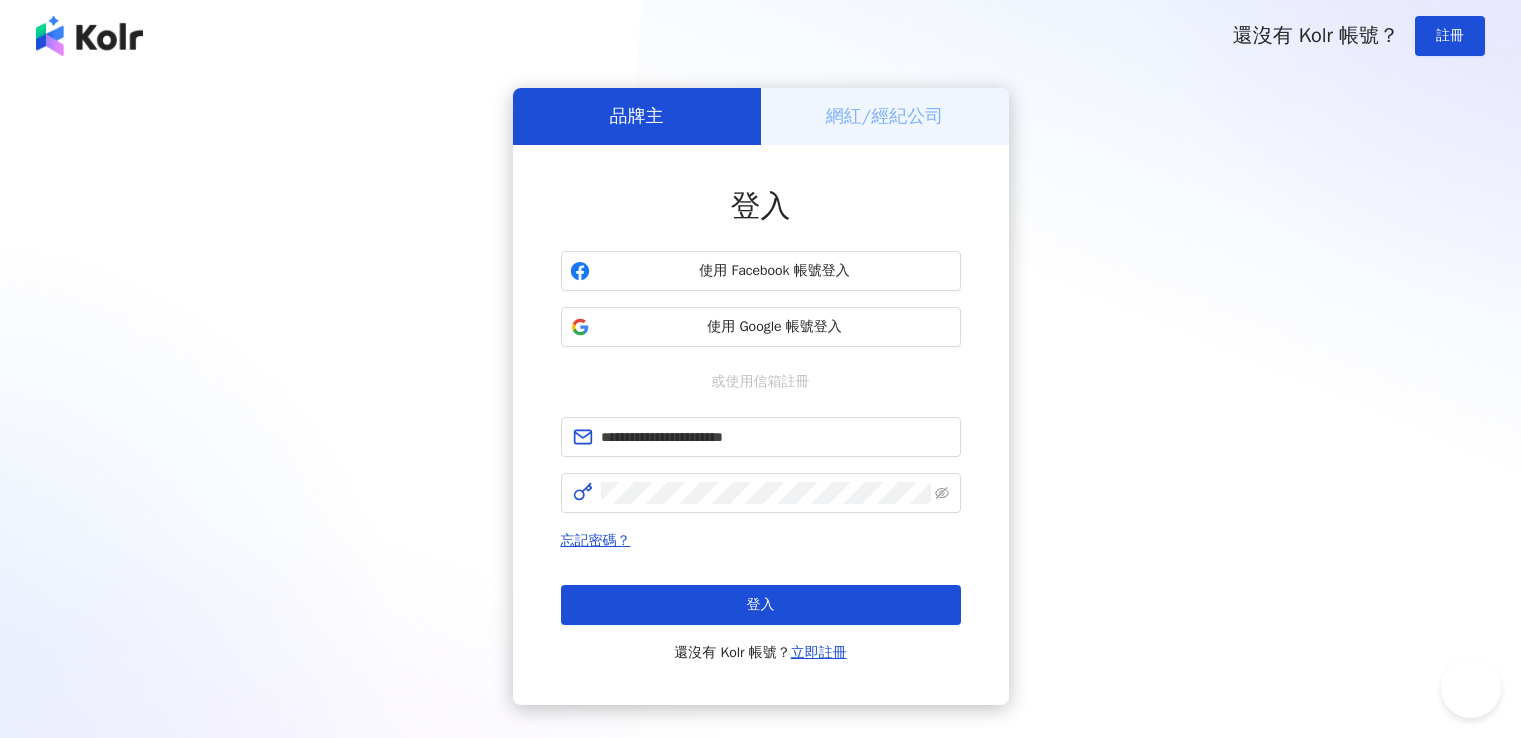 scroll, scrollTop: 0, scrollLeft: 0, axis: both 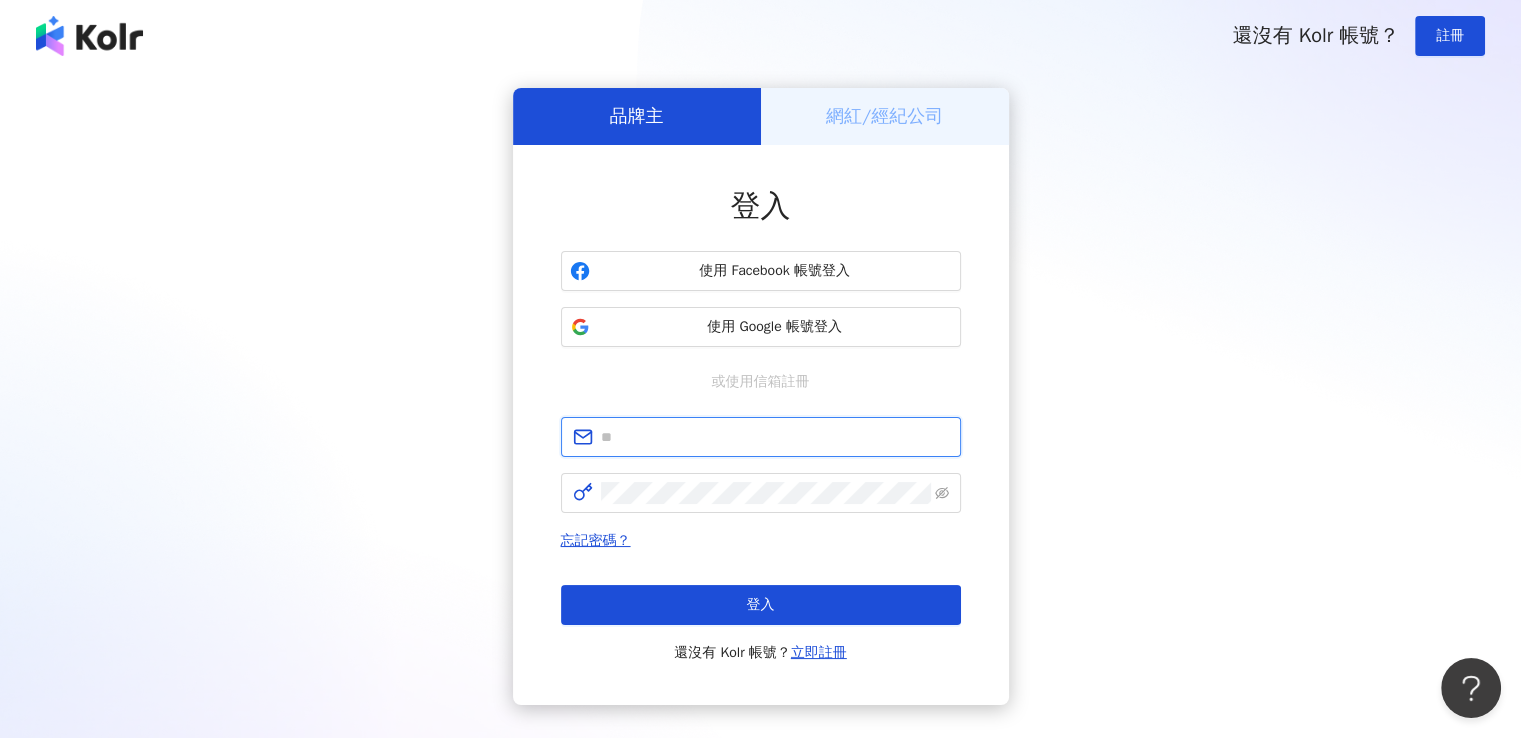 type on "**********" 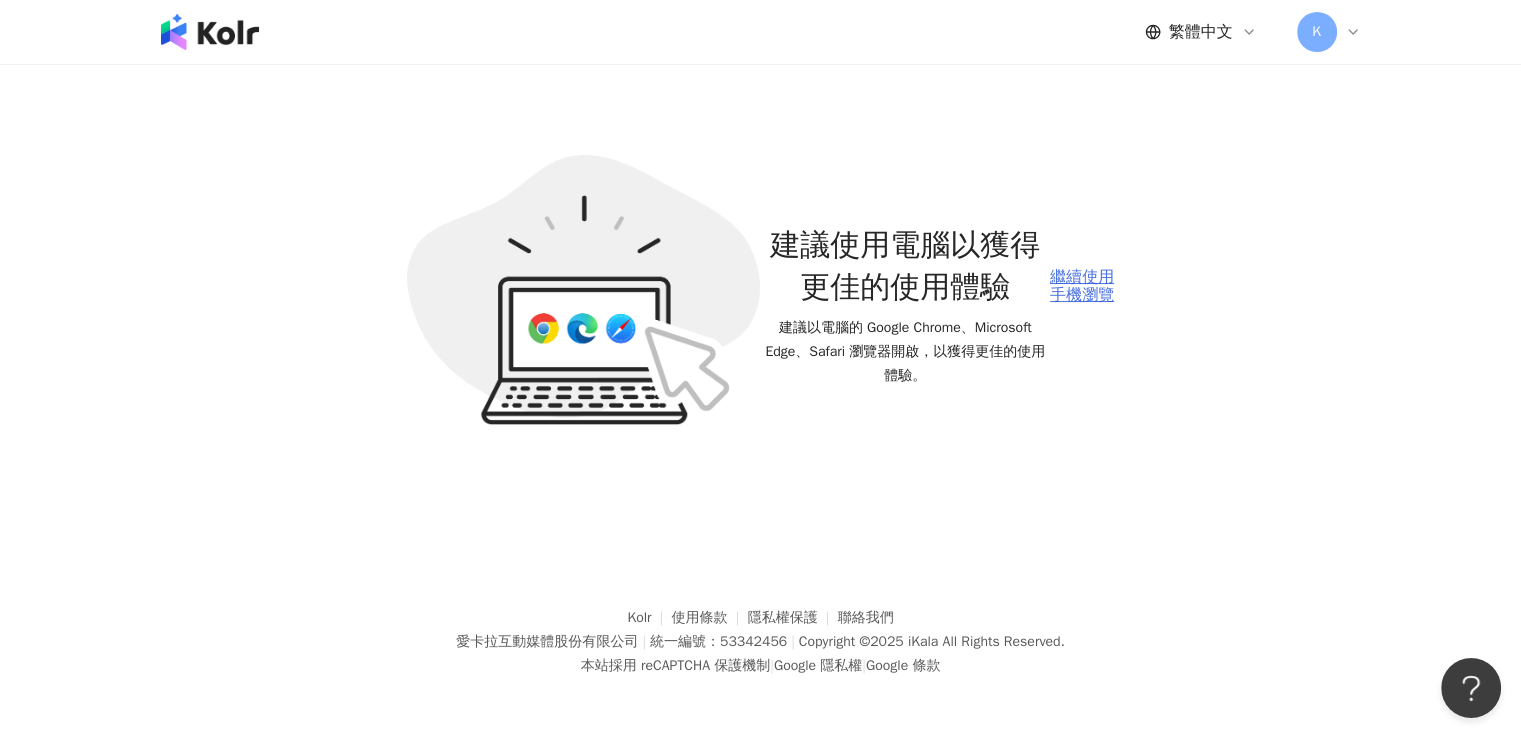 click on "繼續使用手機瀏覽" at bounding box center [1082, 286] 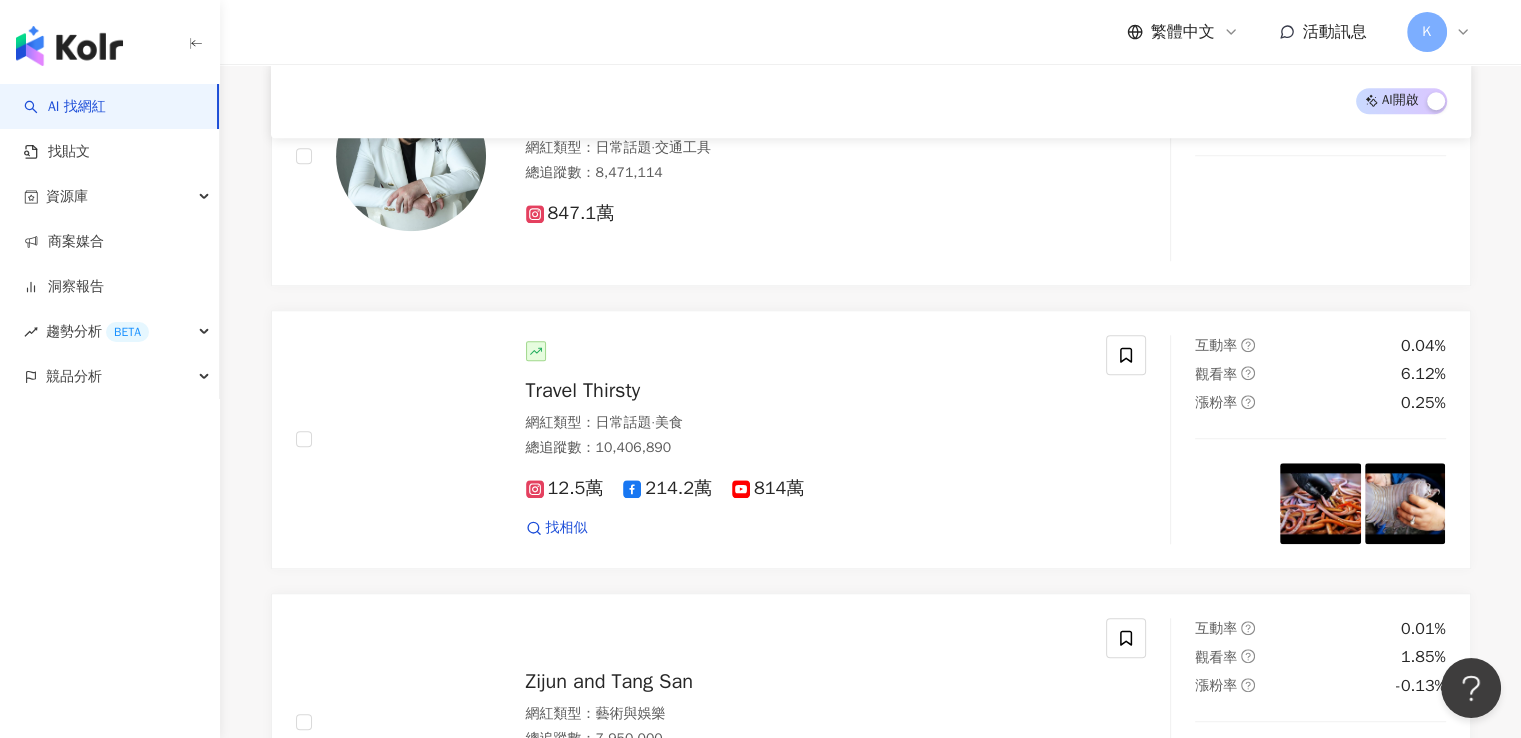 scroll, scrollTop: 1993, scrollLeft: 0, axis: vertical 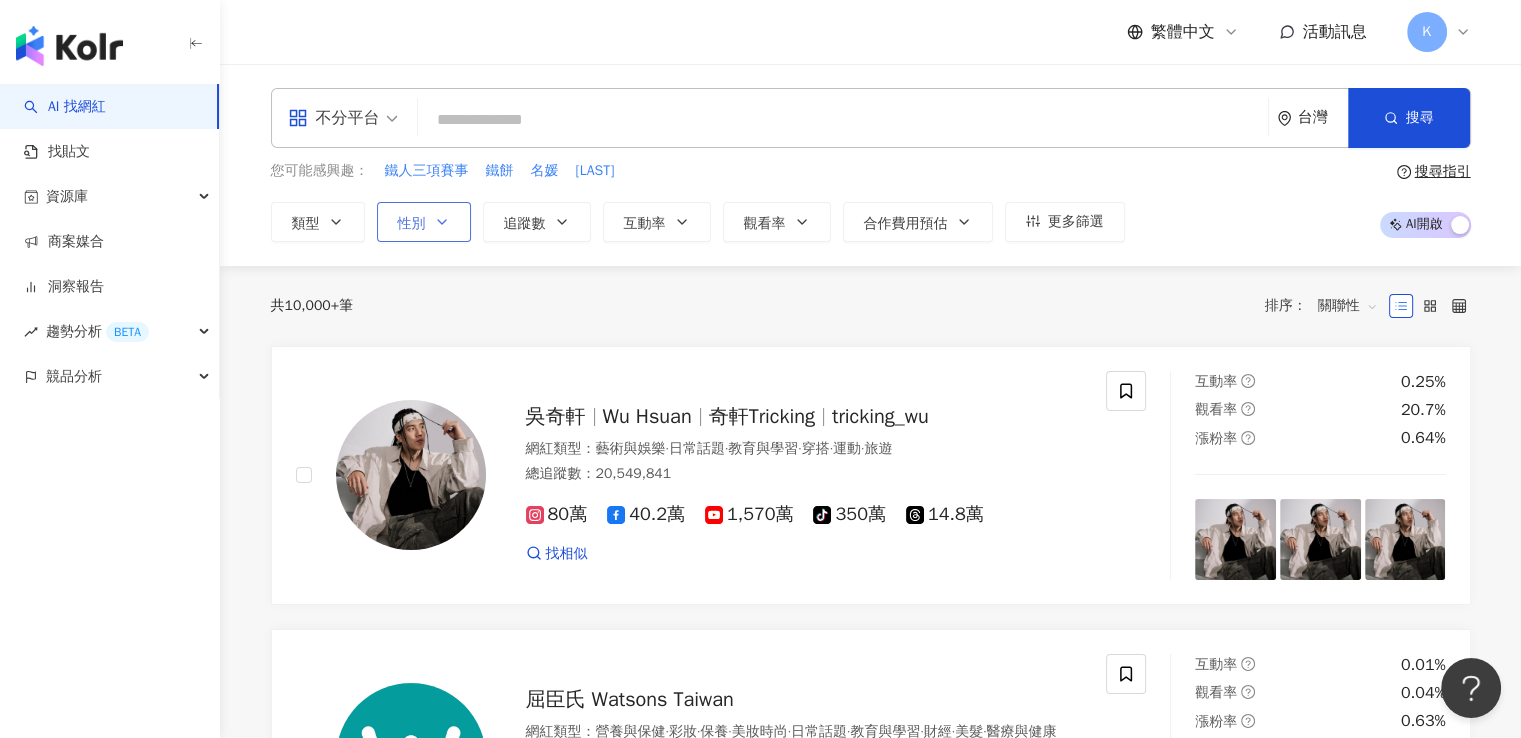 click on "性別" at bounding box center (424, 222) 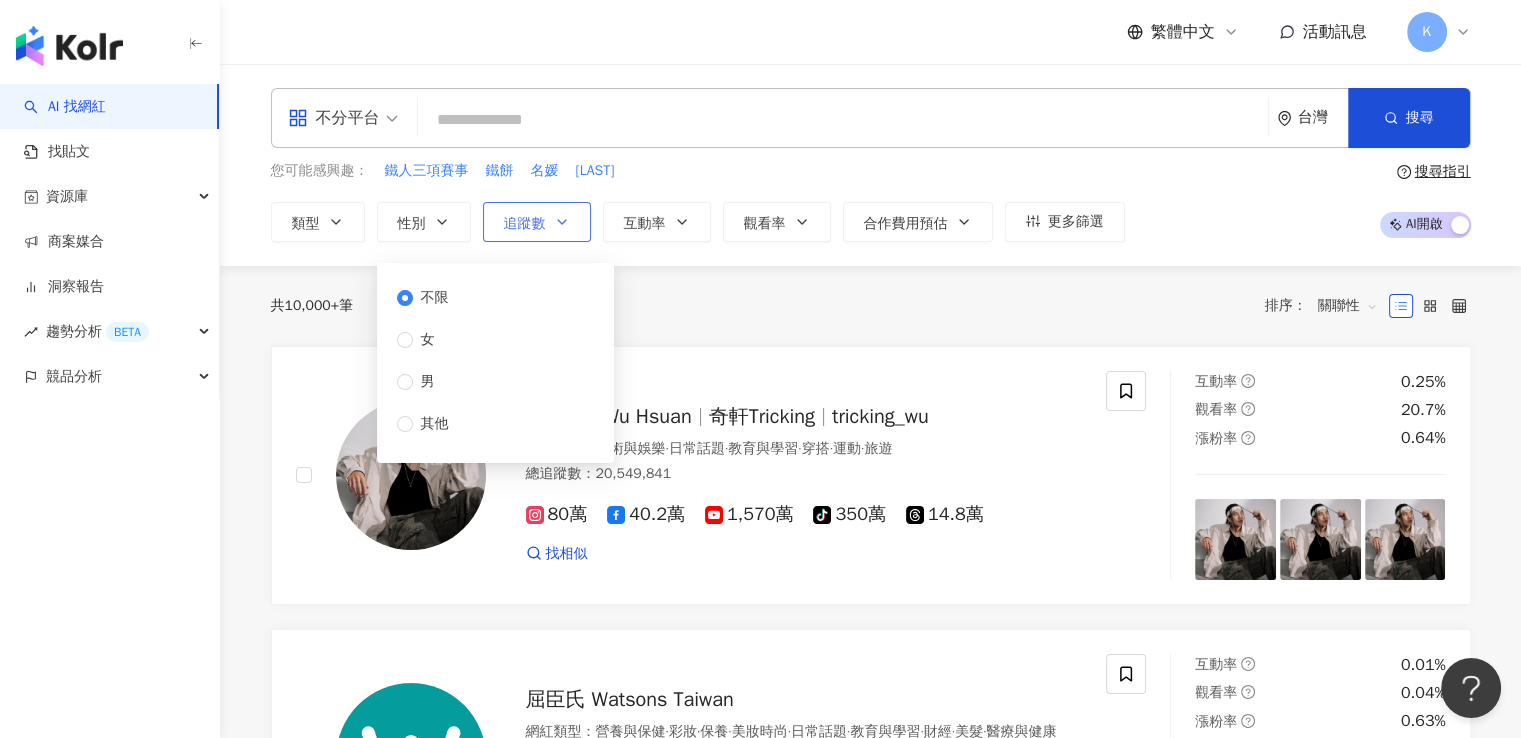 click on "追蹤數" at bounding box center (537, 222) 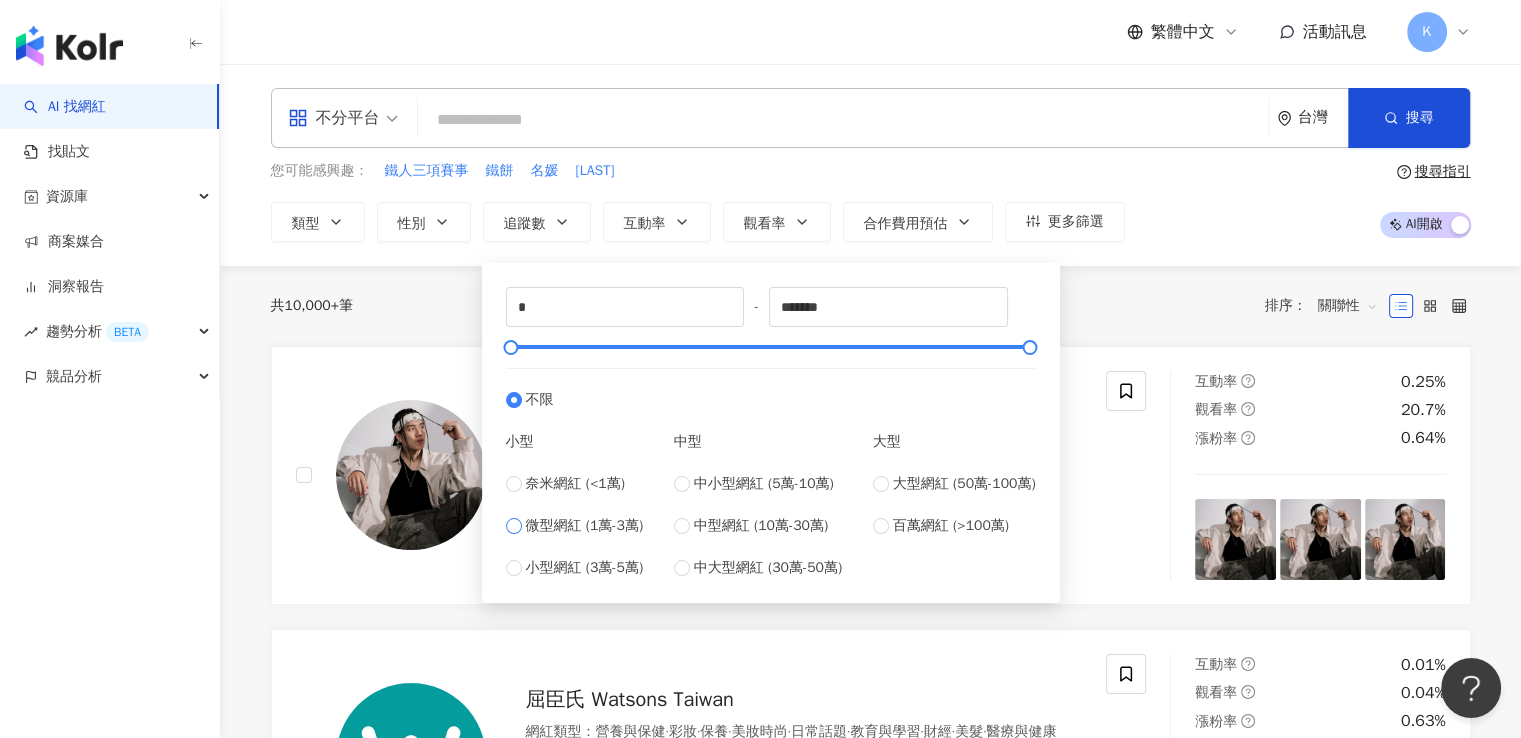 click on "微型網紅 (1萬-3萬)" at bounding box center [585, 526] 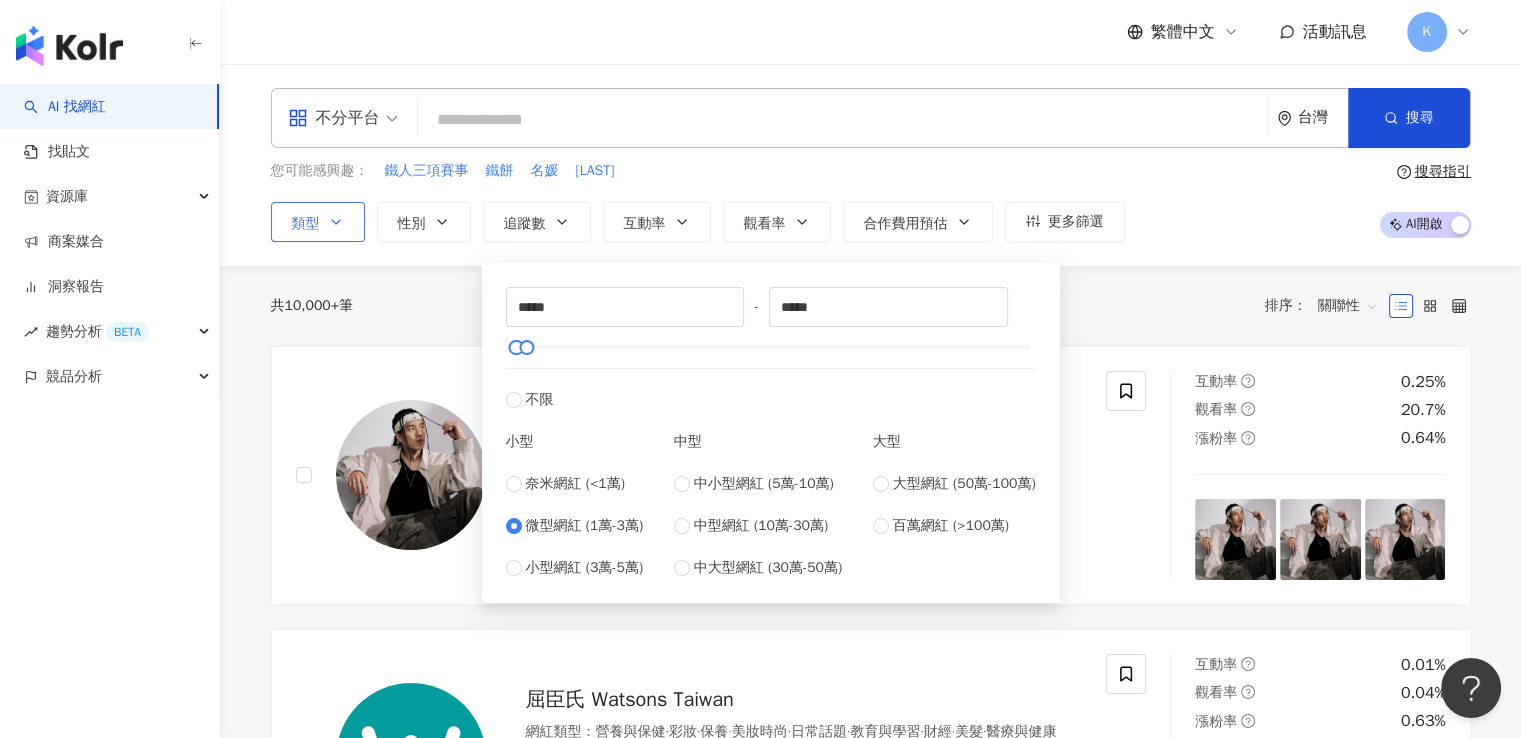 click on "類型" at bounding box center (318, 222) 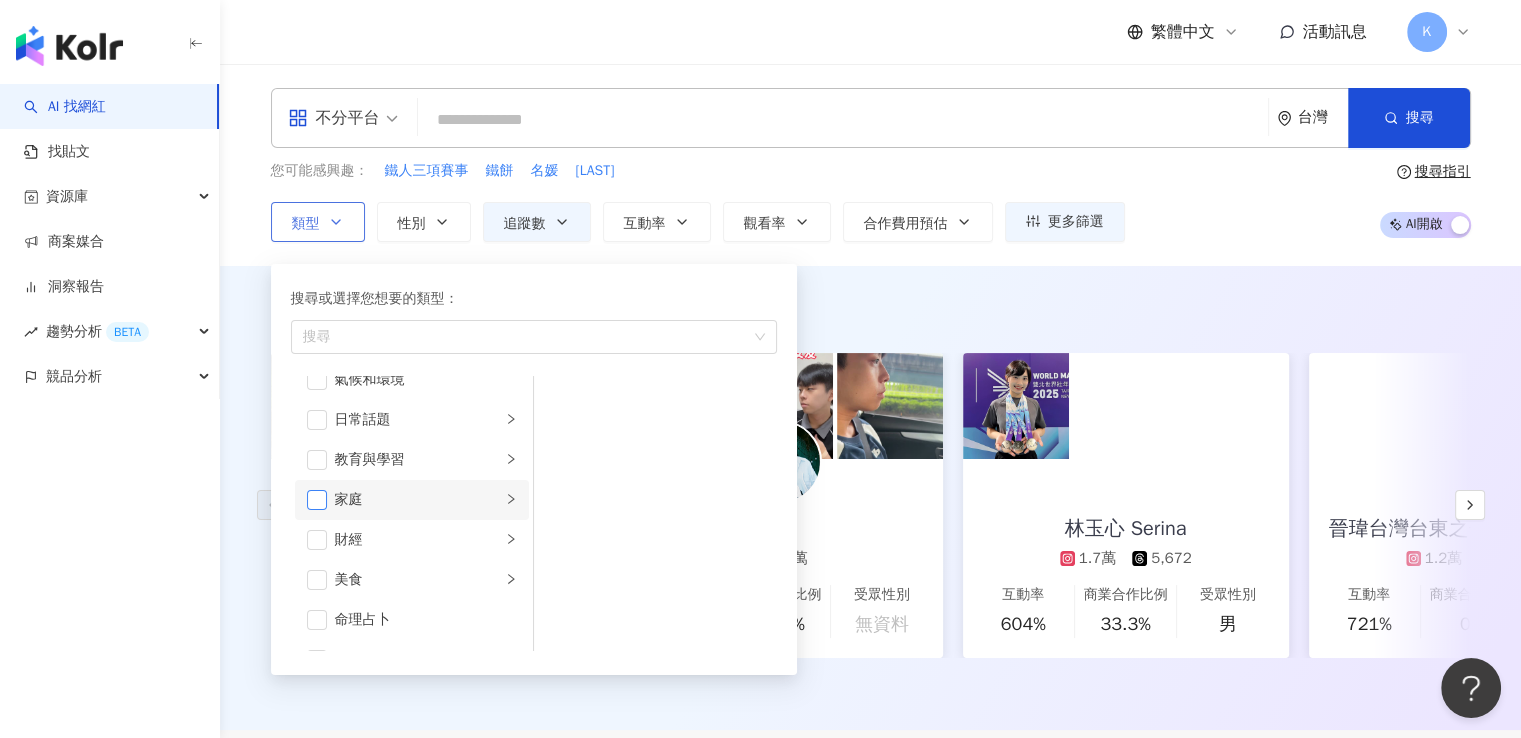scroll, scrollTop: 0, scrollLeft: 0, axis: both 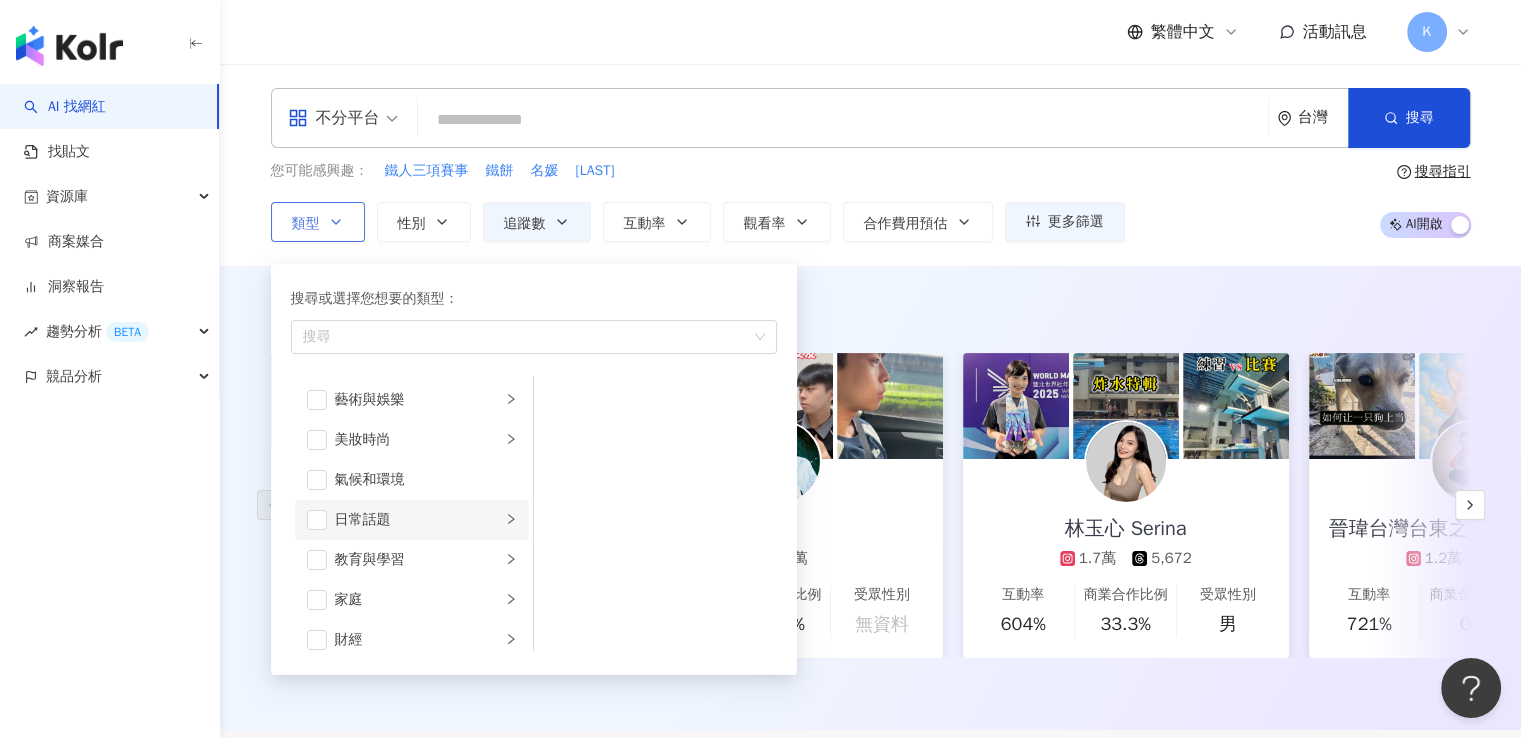 click on "日常話題" at bounding box center [418, 520] 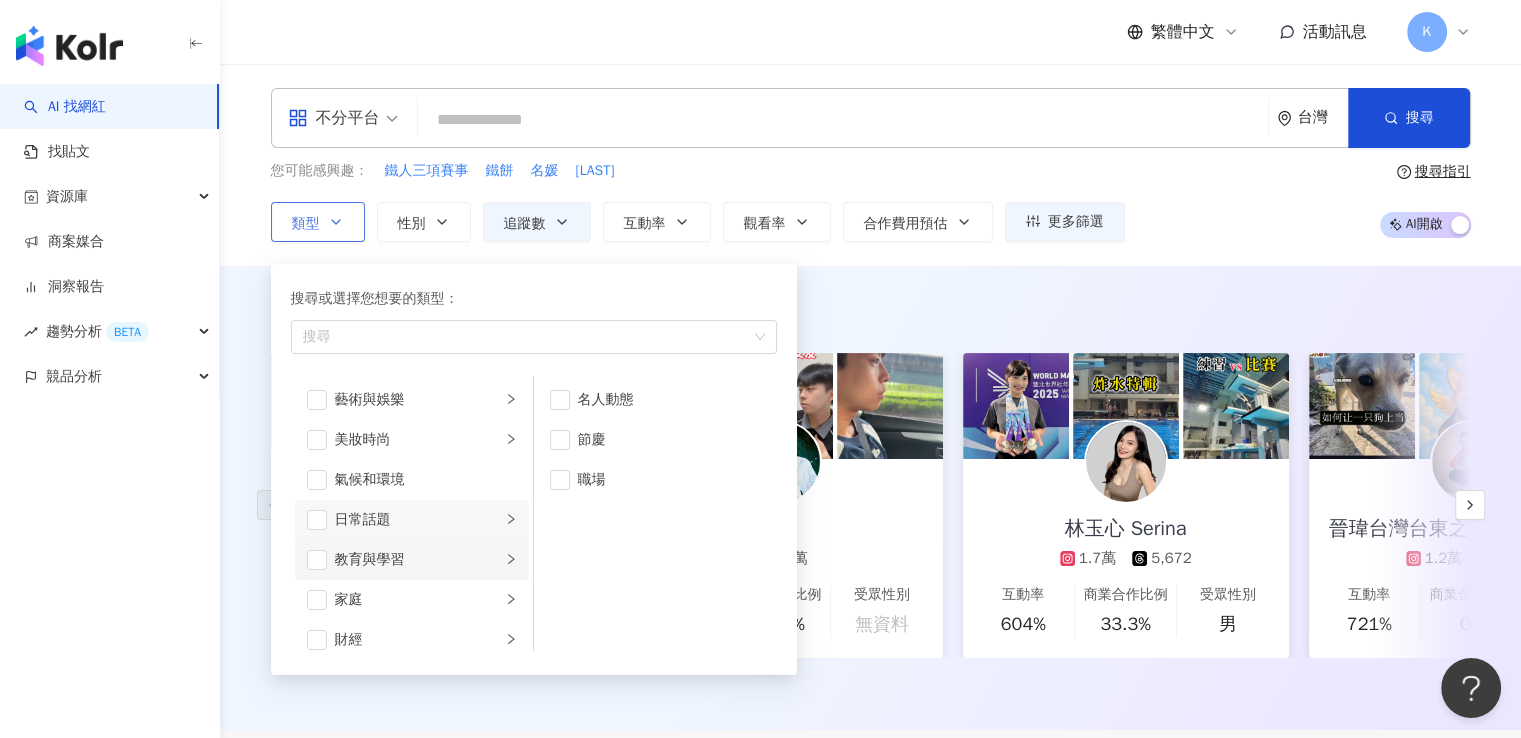 click on "教育與學習" at bounding box center [418, 560] 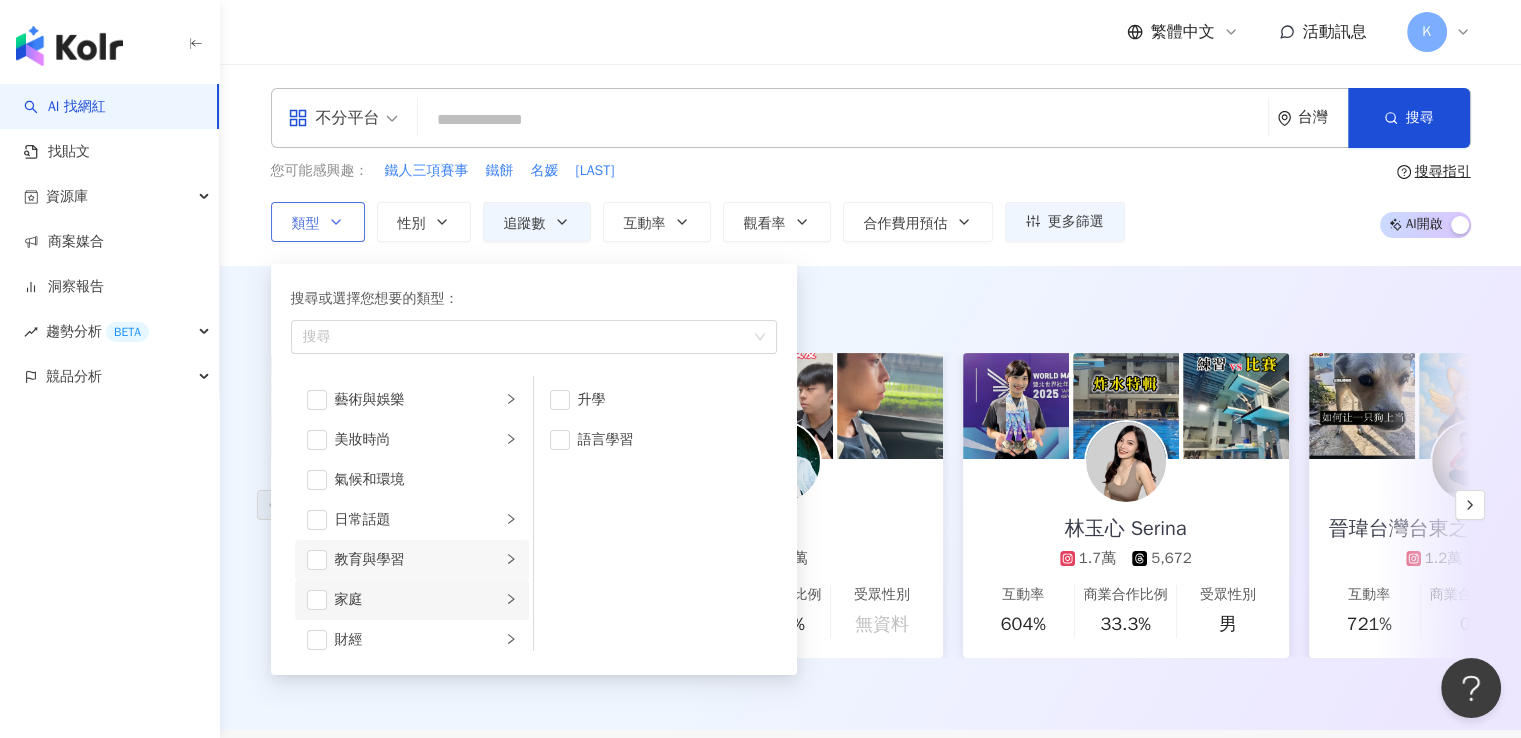 click on "家庭" at bounding box center [418, 600] 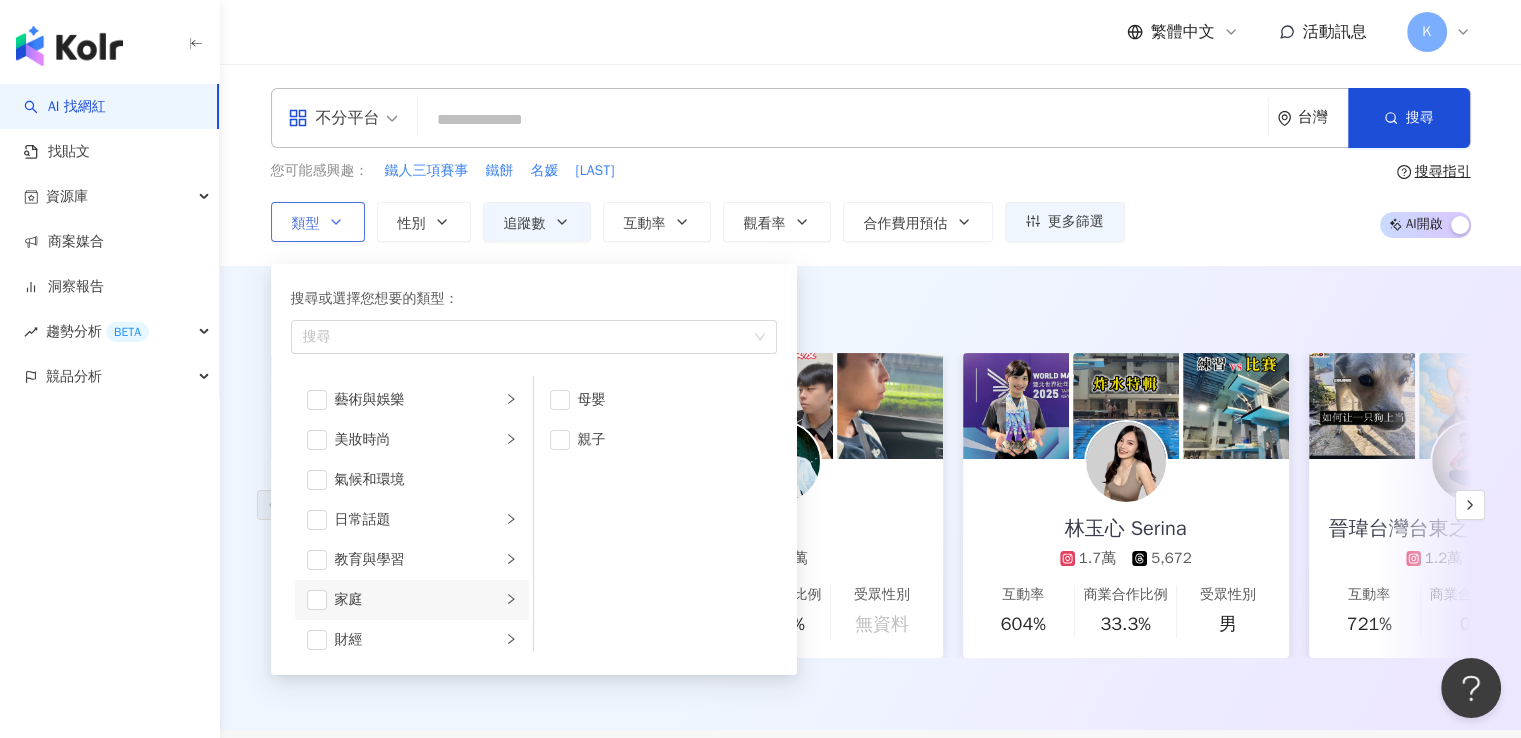 scroll, scrollTop: 200, scrollLeft: 0, axis: vertical 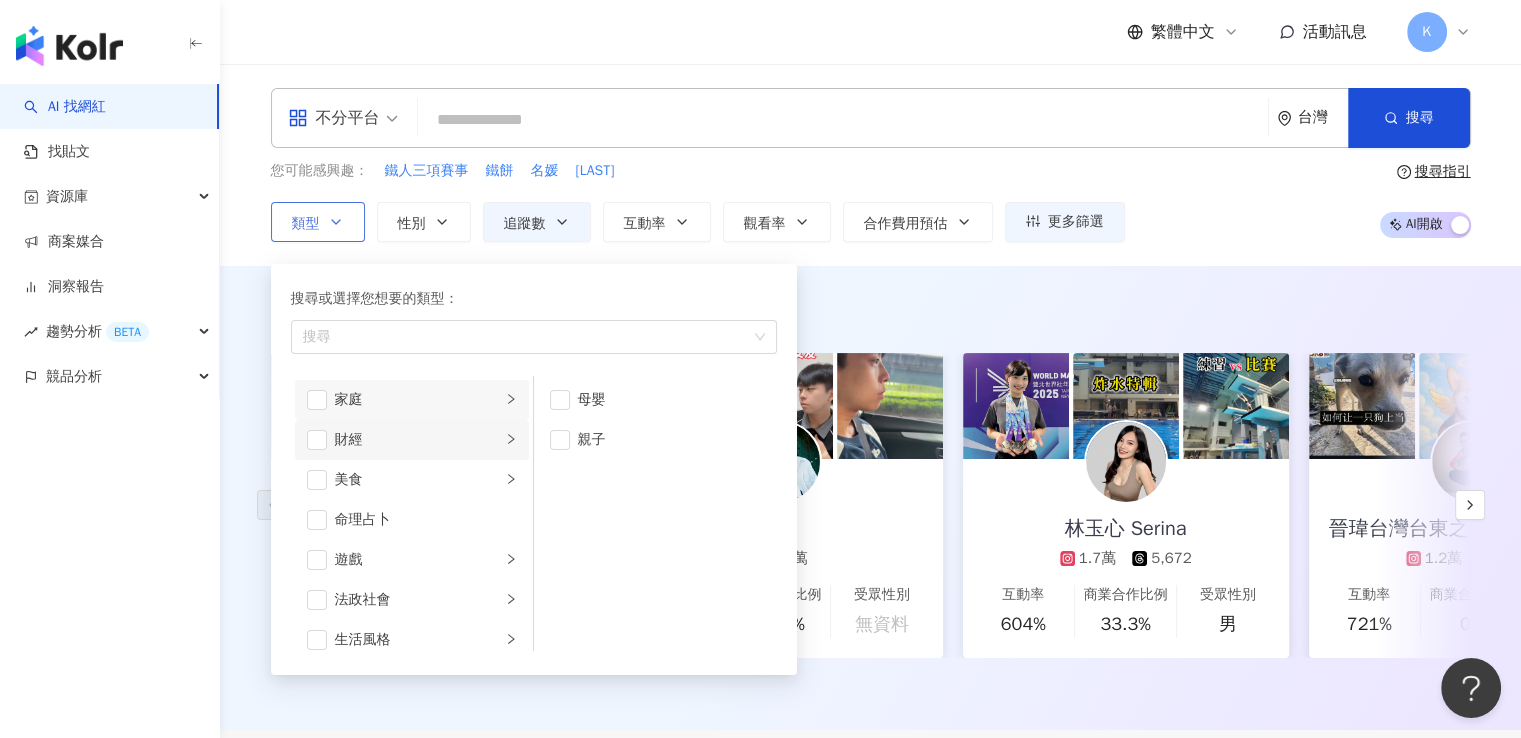 click on "財經" at bounding box center (418, 440) 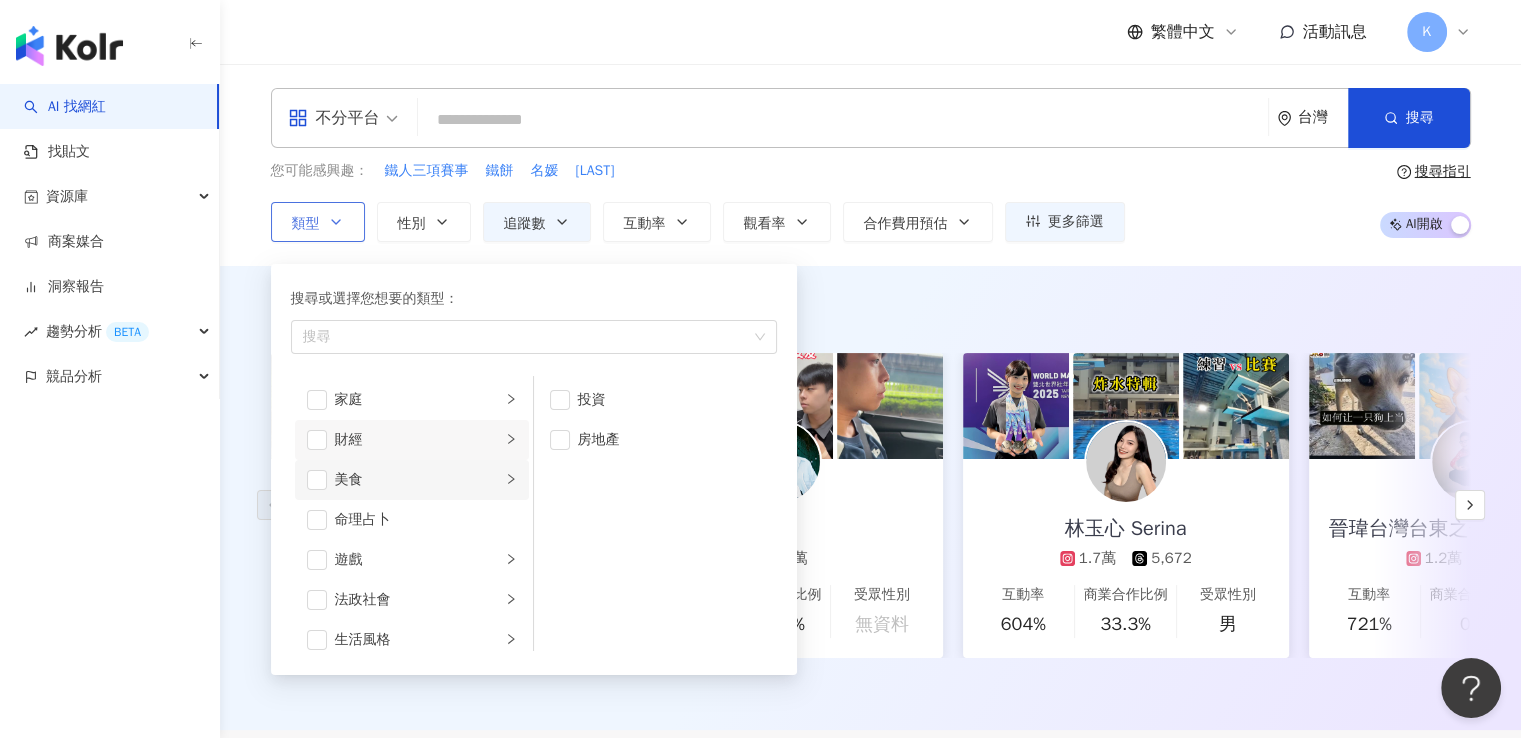 click on "美食" at bounding box center (412, 480) 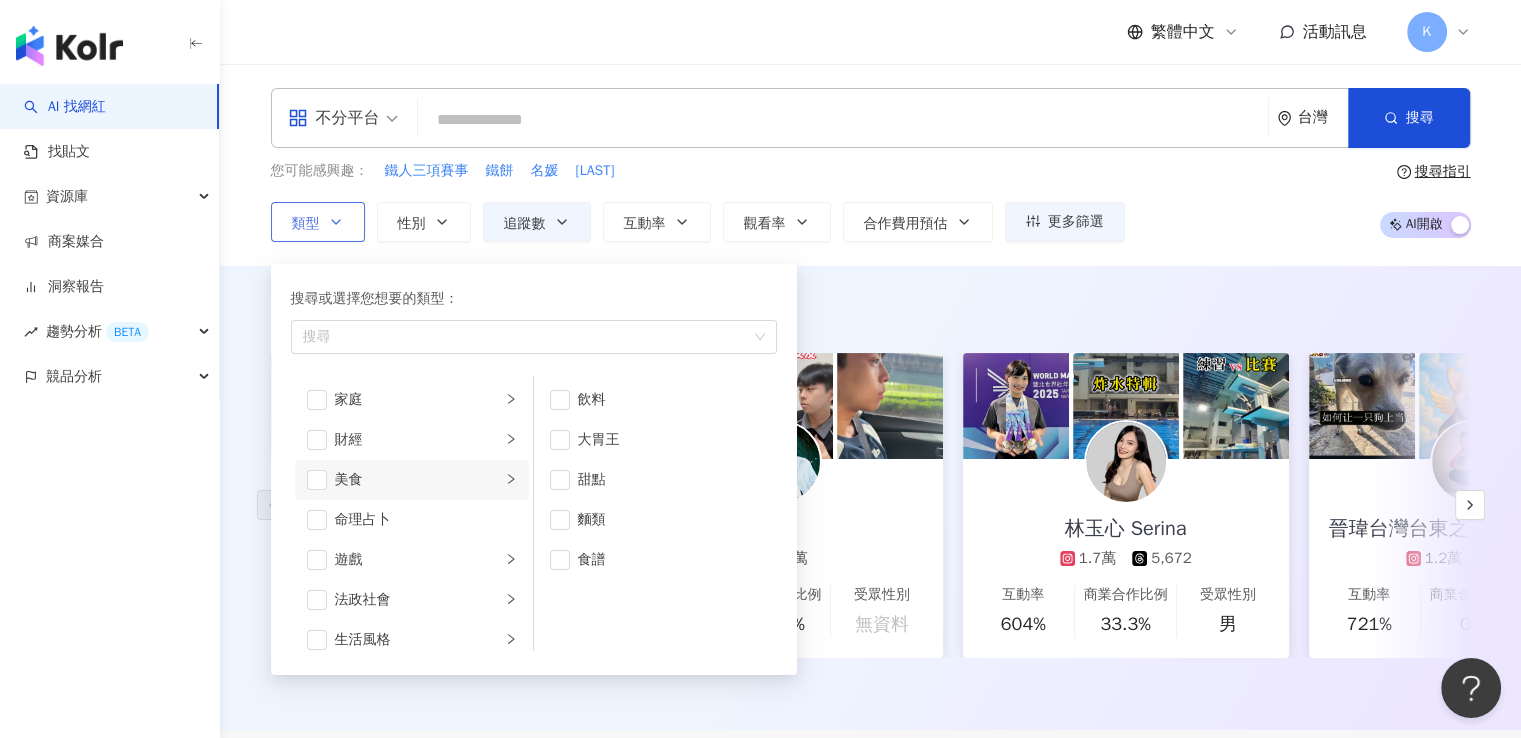 click on "美食" at bounding box center (412, 480) 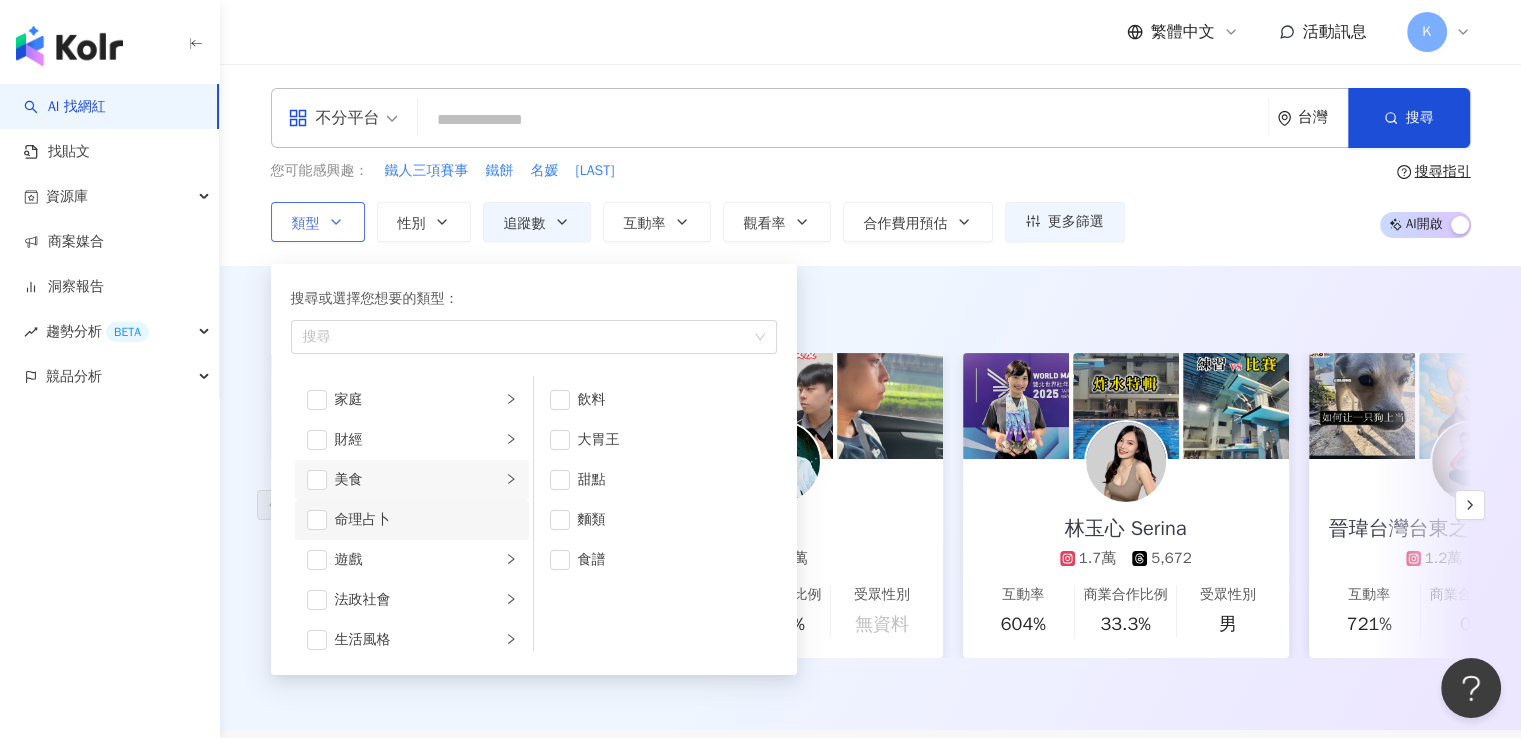 click on "命理占卜" at bounding box center [426, 520] 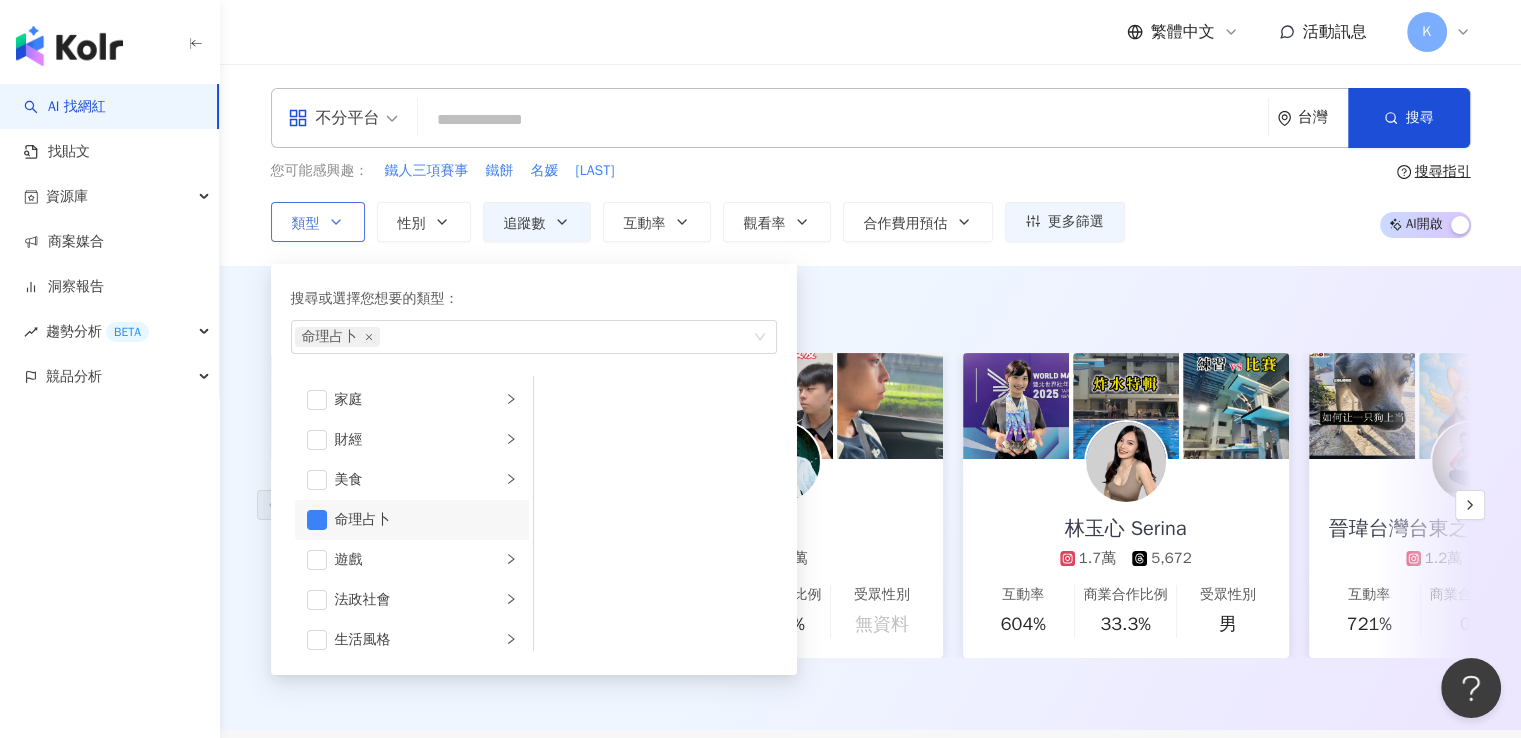 click on "命理占卜" at bounding box center (426, 520) 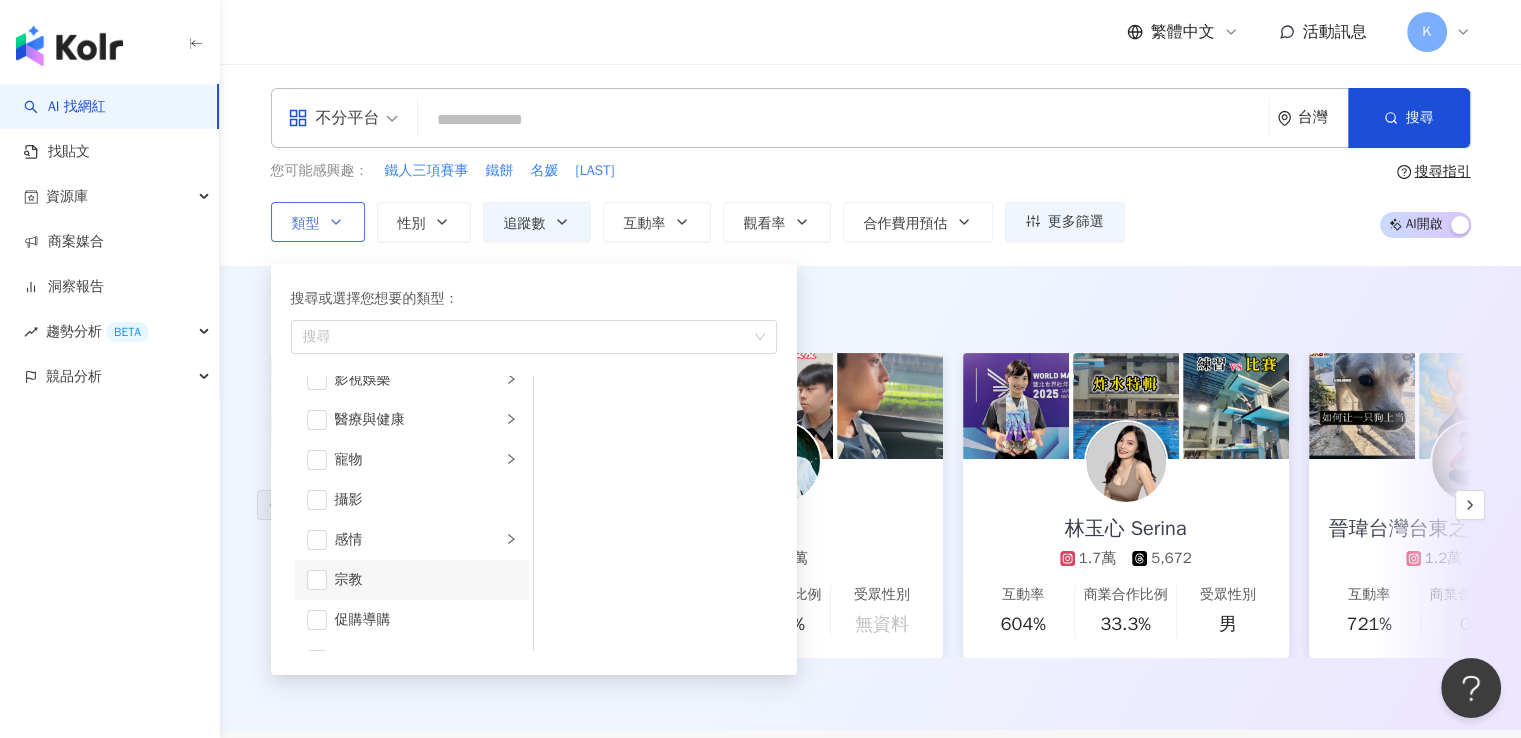scroll, scrollTop: 692, scrollLeft: 0, axis: vertical 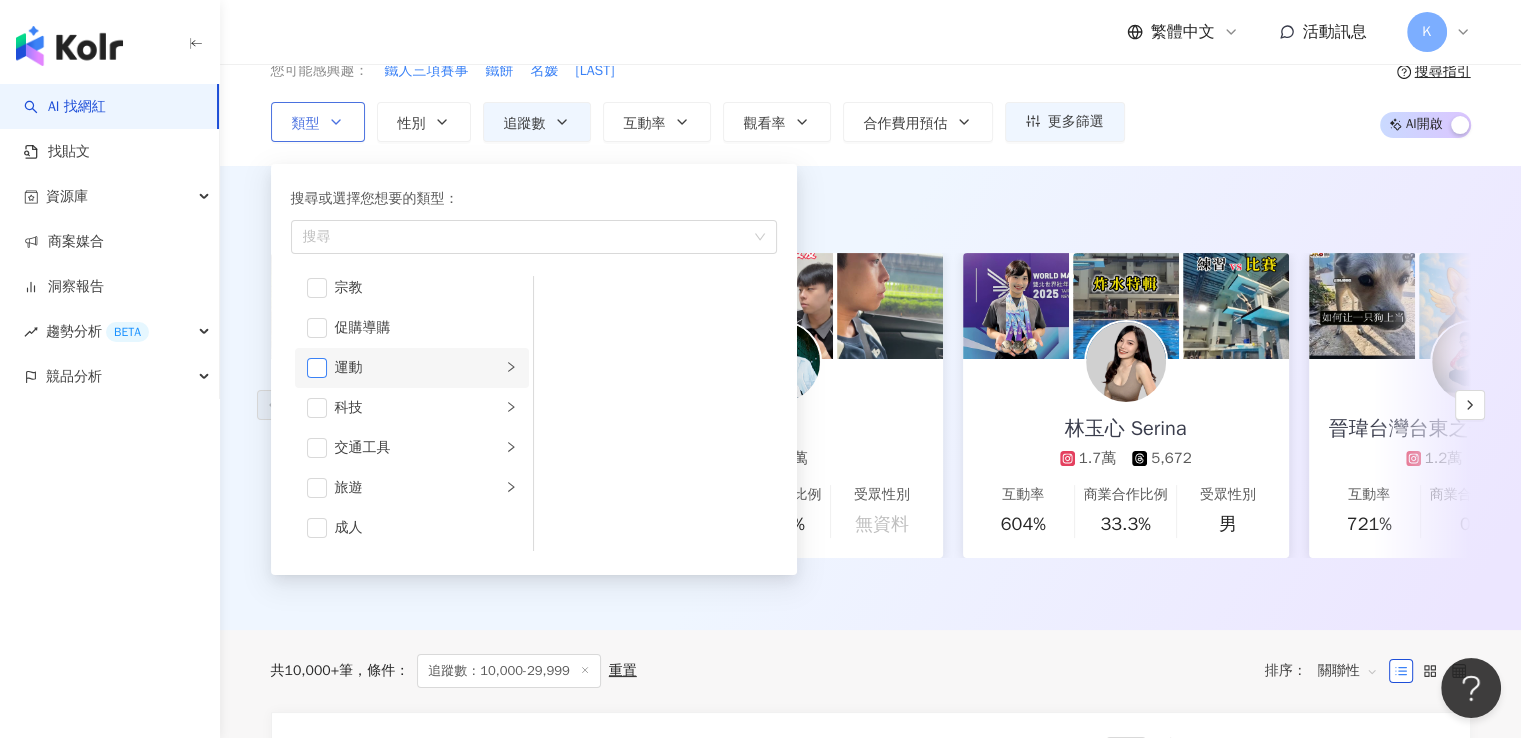 click at bounding box center (317, 368) 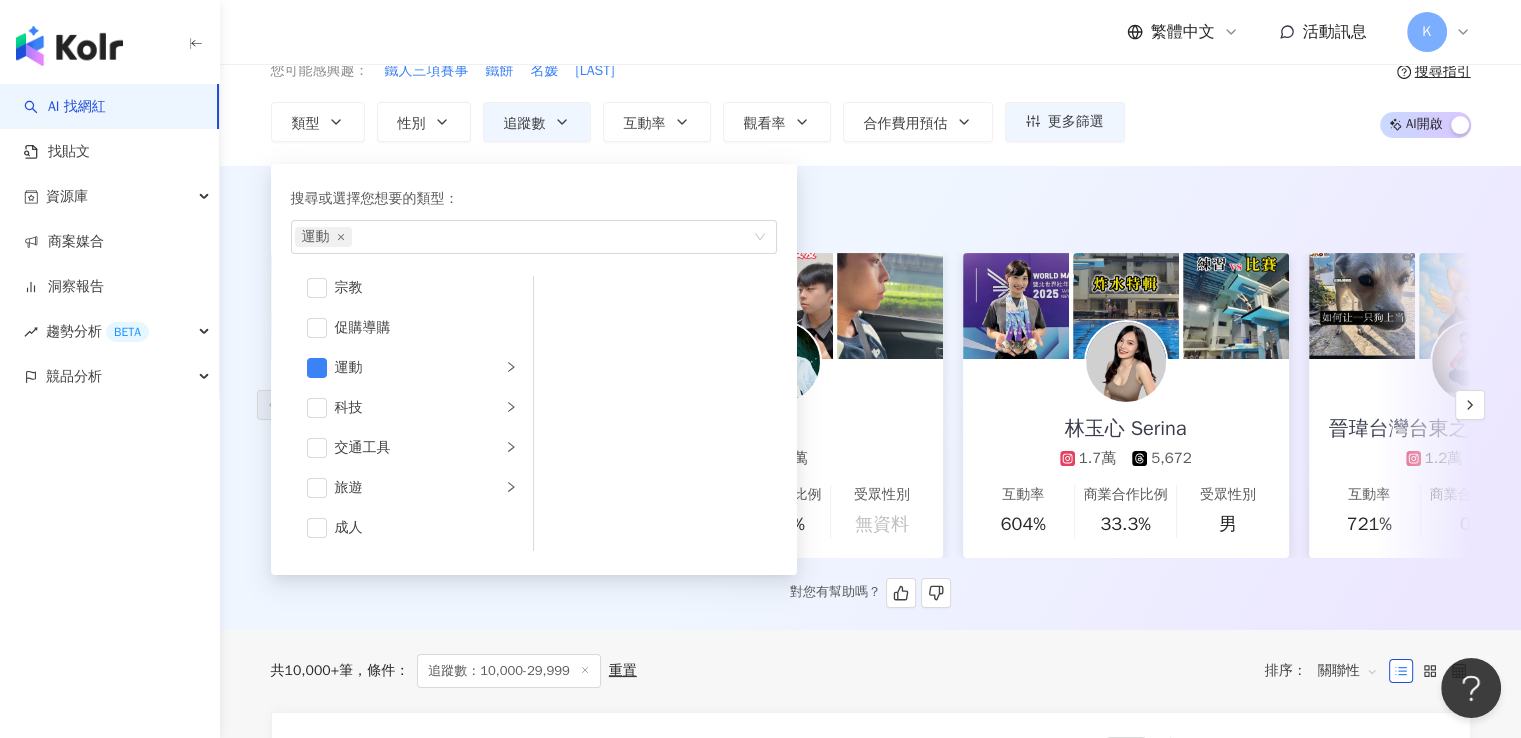 click on "AI 推薦 ： 精選優質網紅" at bounding box center [871, 208] 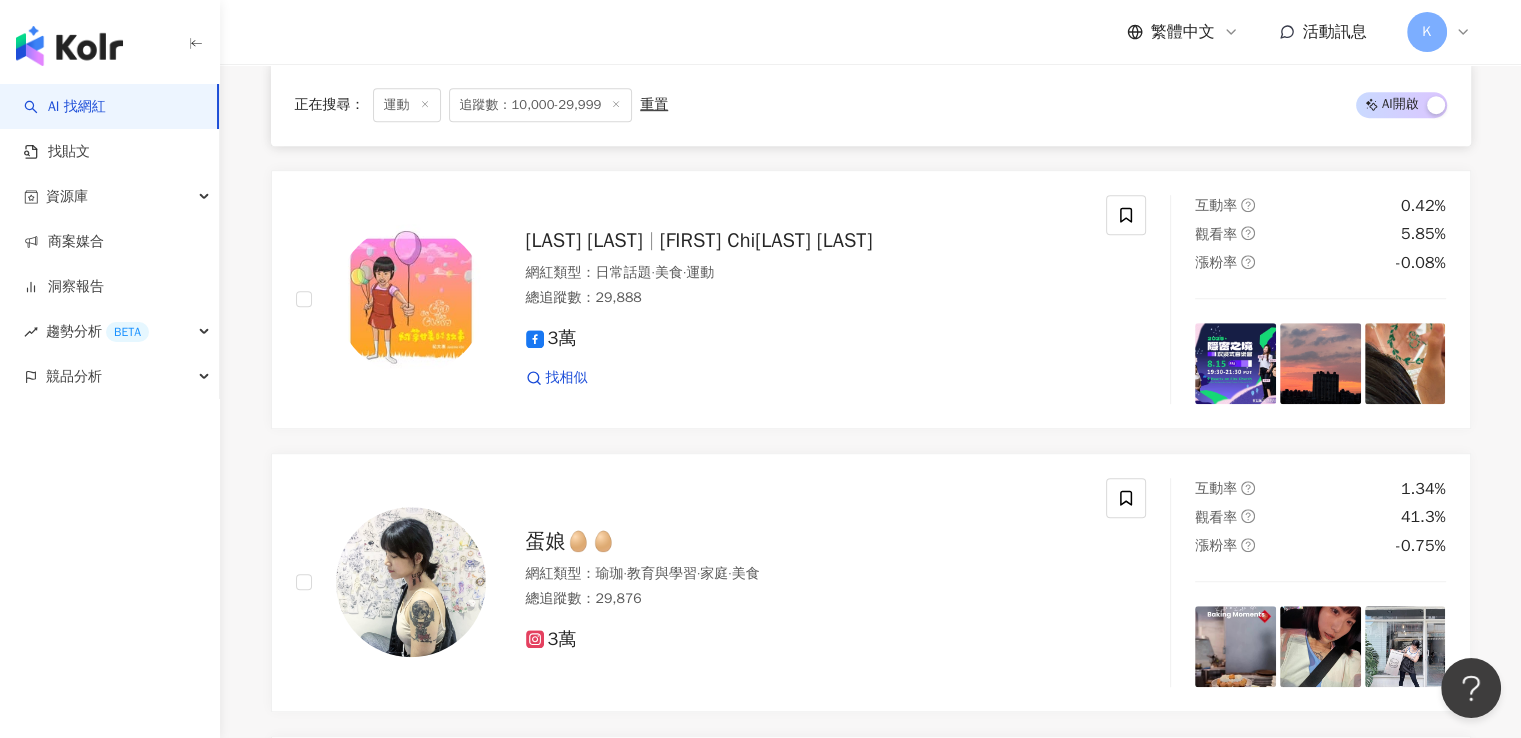 scroll, scrollTop: 1500, scrollLeft: 0, axis: vertical 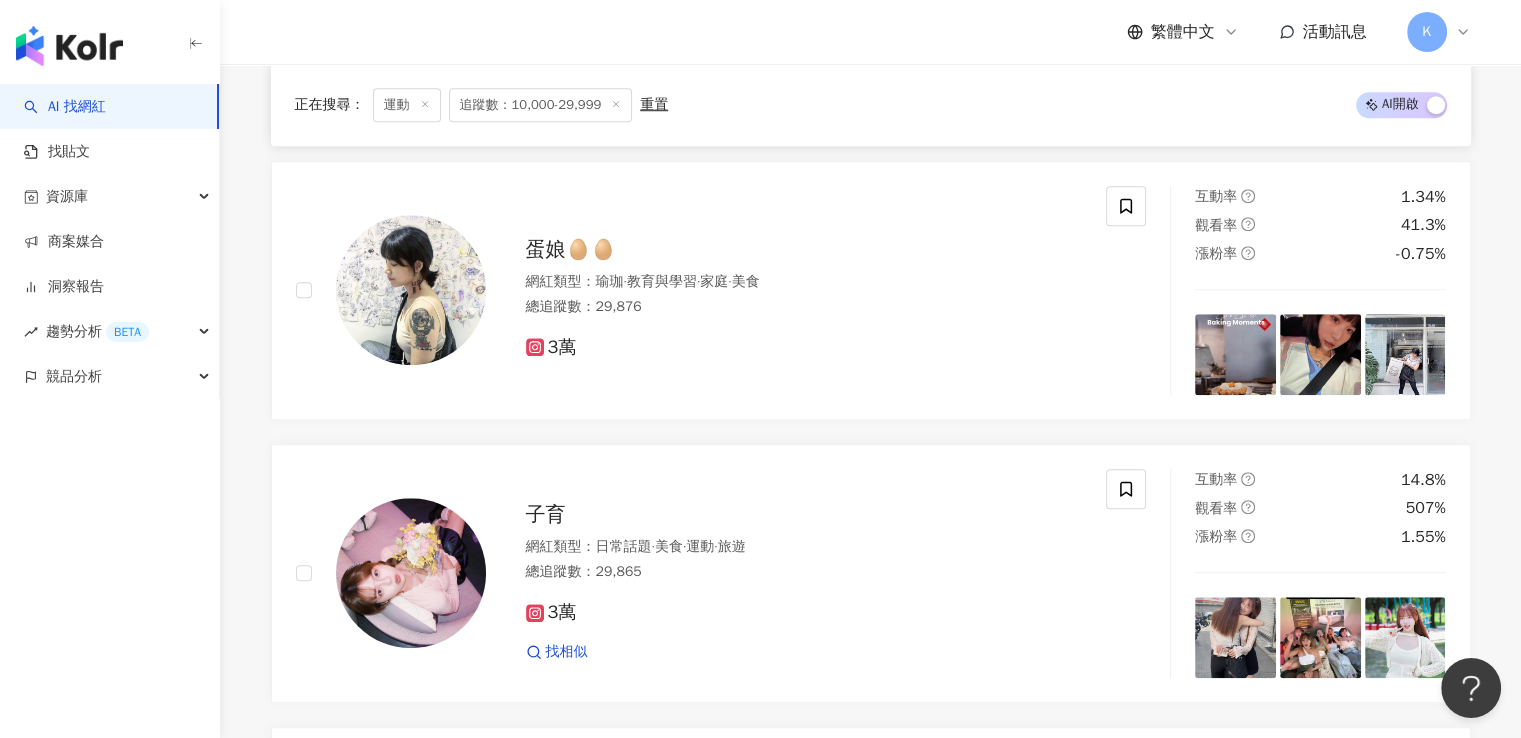click on "逐露天下 是露營的露 網紅類型 ： 促購導購  ·  運動 總追蹤數 ： 29,900 3萬 互動率 0.91% 觀看率 64.2% 漲粉率 1.01% [LAST] [LAST] 網紅類型 ： 登山攀岩  ·  運動  ·  旅遊 總追蹤數 ： 29,900 3萬 互動率 0% 觀看率 1.47% 漲粉率 -0.33% [LAST] [LAST] [FIRST] [LAST] 網紅類型 ： 日常話題  ·  美食  ·  運動 總追蹤數 ： 29,888 3萬 找相似 互動率 0.42% 觀看率 5.85% 漲粉率 -0.08% 蛋娘🥚🥚 網紅類型 ： 瑜珈  ·  教育與學習  ·  家庭  ·  美食 總追蹤數 ： 29,876 3萬 互動率 1.34% 觀看率 41.3% 漲粉率 -0.75% 子育 網紅類型 ： 日常話題  ·  美食  ·  運動  ·  旅遊 總追蹤數 ： 29,865 3萬 找相似 互動率 14.8% 觀看率 507% 漲粉率 1.55% 山谷谷＿谷庭 網紅類型 ： 露營  ·  登山攀岩  ·  日常話題  ·  穿搭  ·  運動 總追蹤數 ： 29,825 3萬 找相似 互動率 4.41% 觀看率 299% 漲粉率 105% 山上的悟空 Kerry Me 網紅類型 ： 登山攀岩" at bounding box center (871, 998) 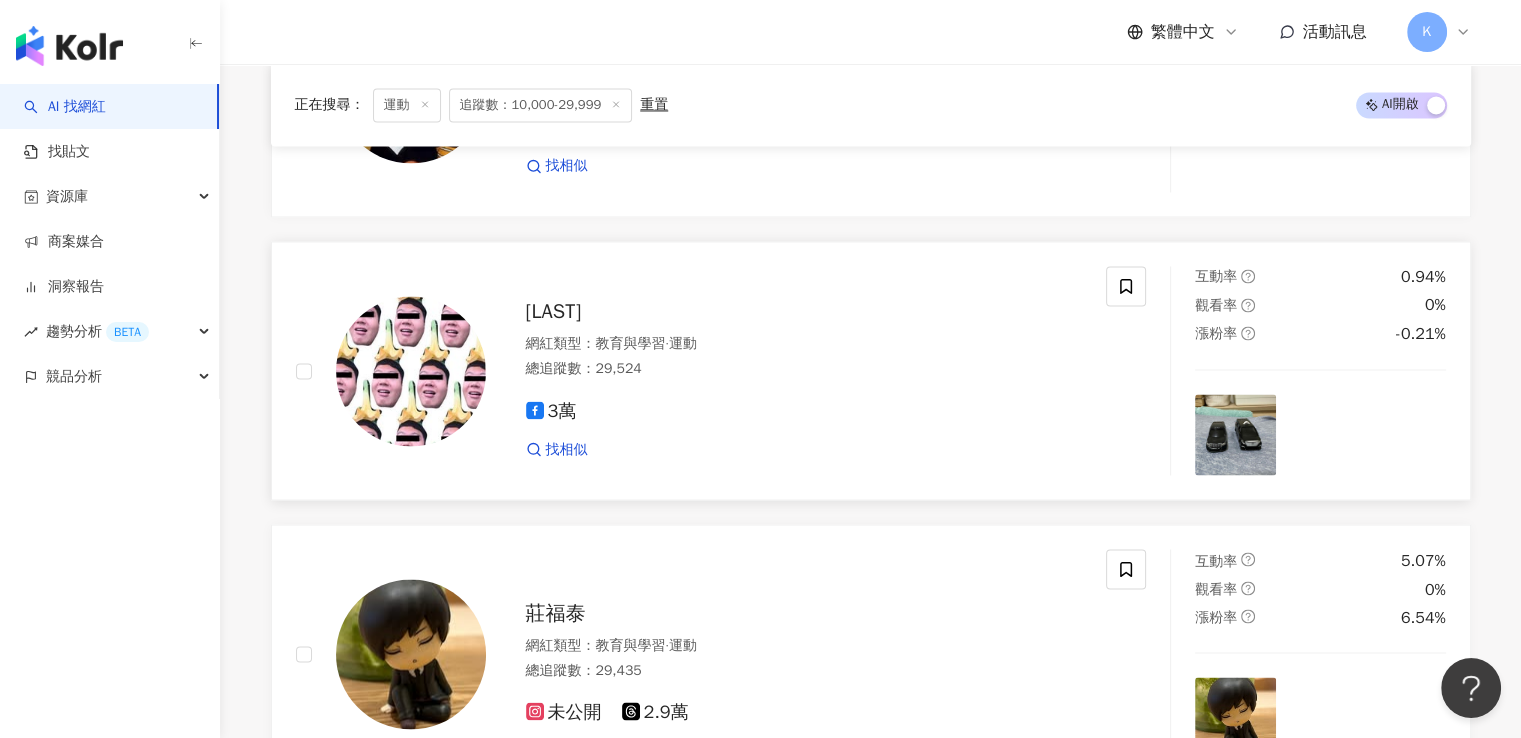 scroll, scrollTop: 3700, scrollLeft: 0, axis: vertical 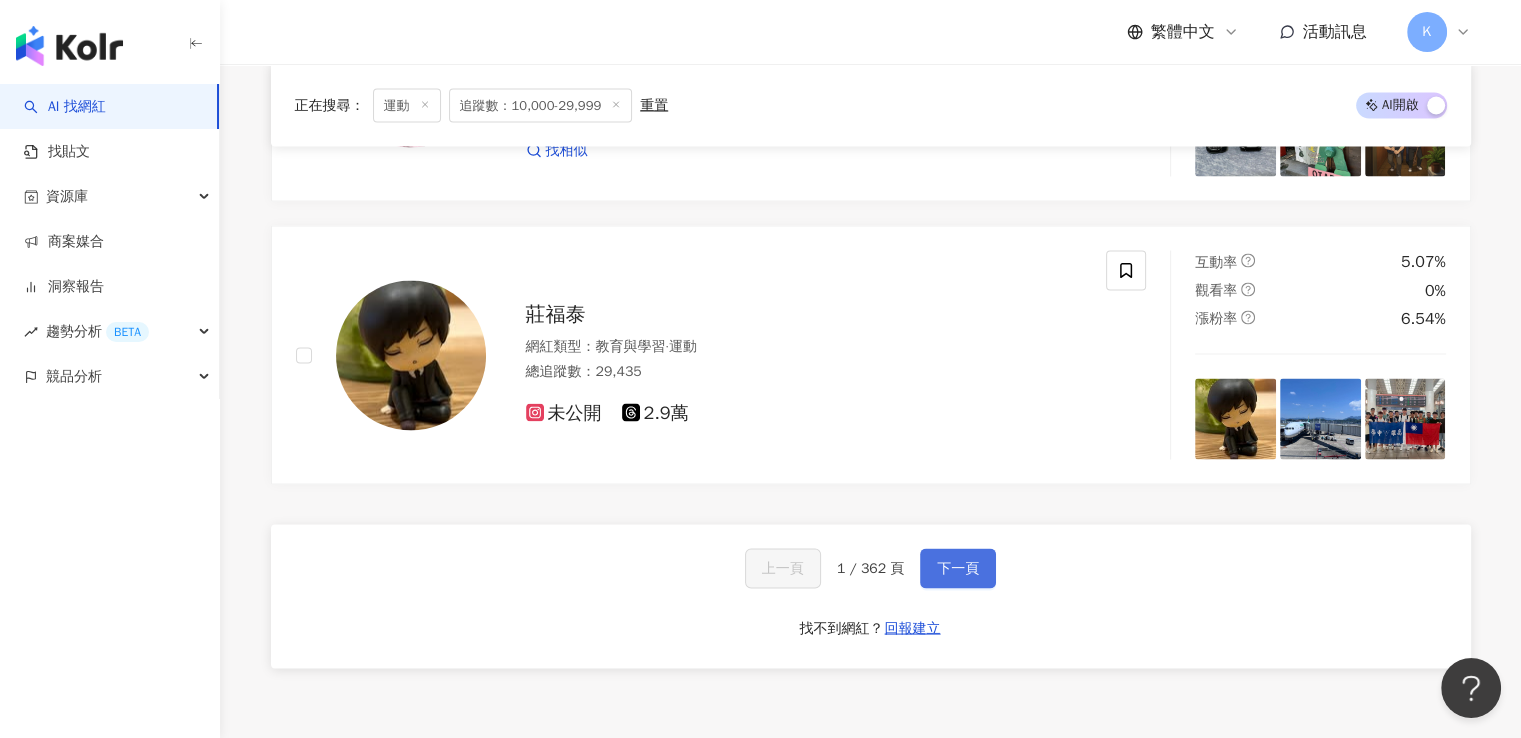 click on "下一頁" at bounding box center (958, 568) 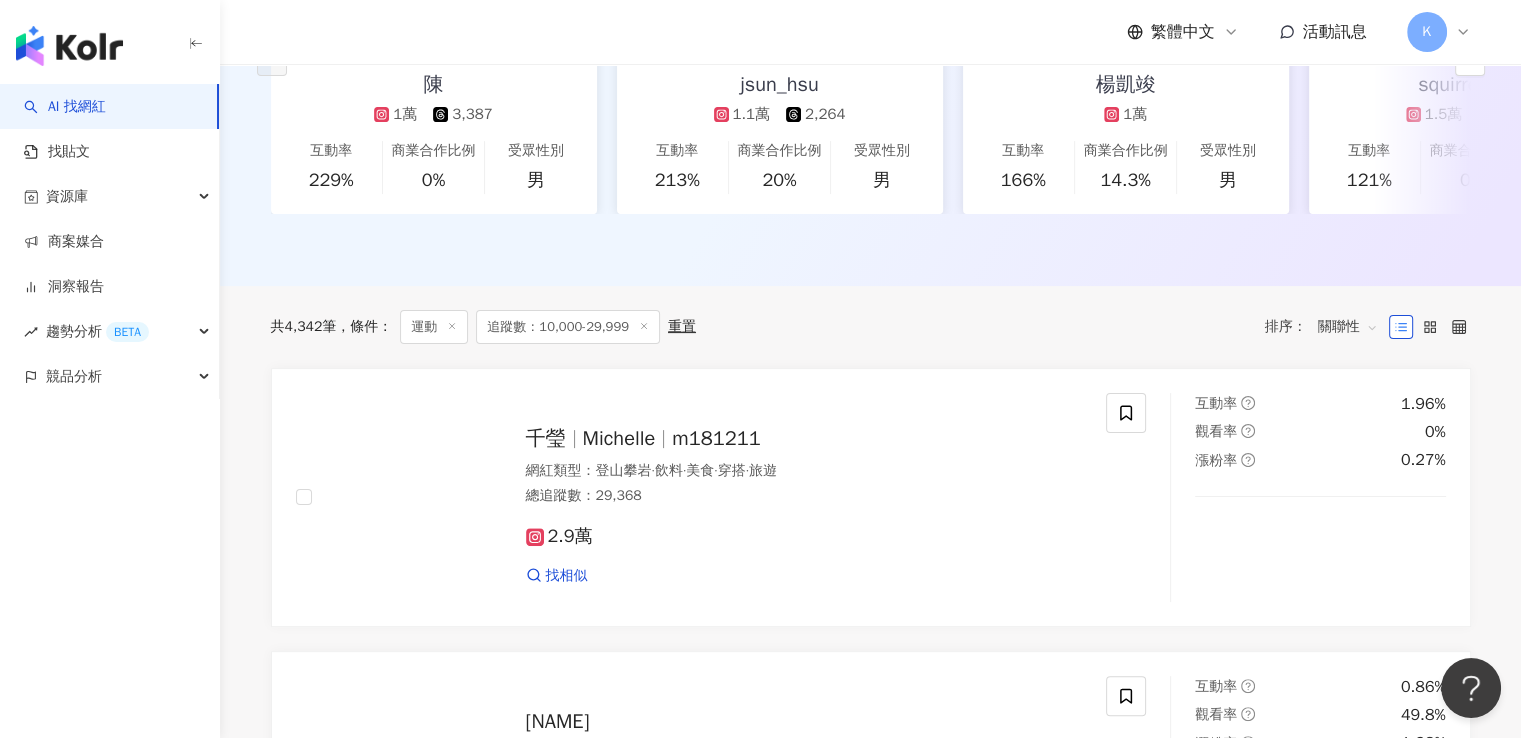 scroll, scrollTop: 569, scrollLeft: 0, axis: vertical 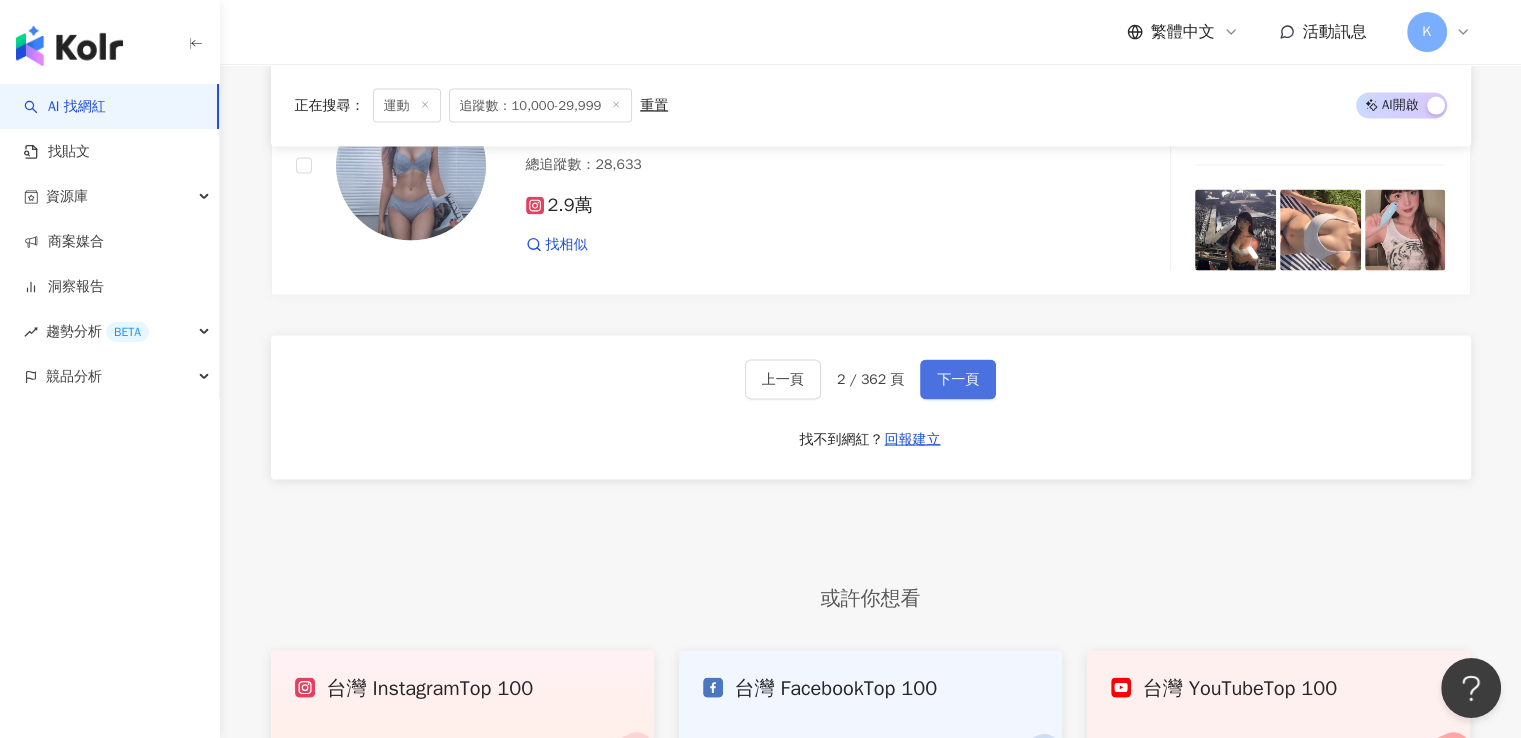 click on "下一頁" at bounding box center (958, 380) 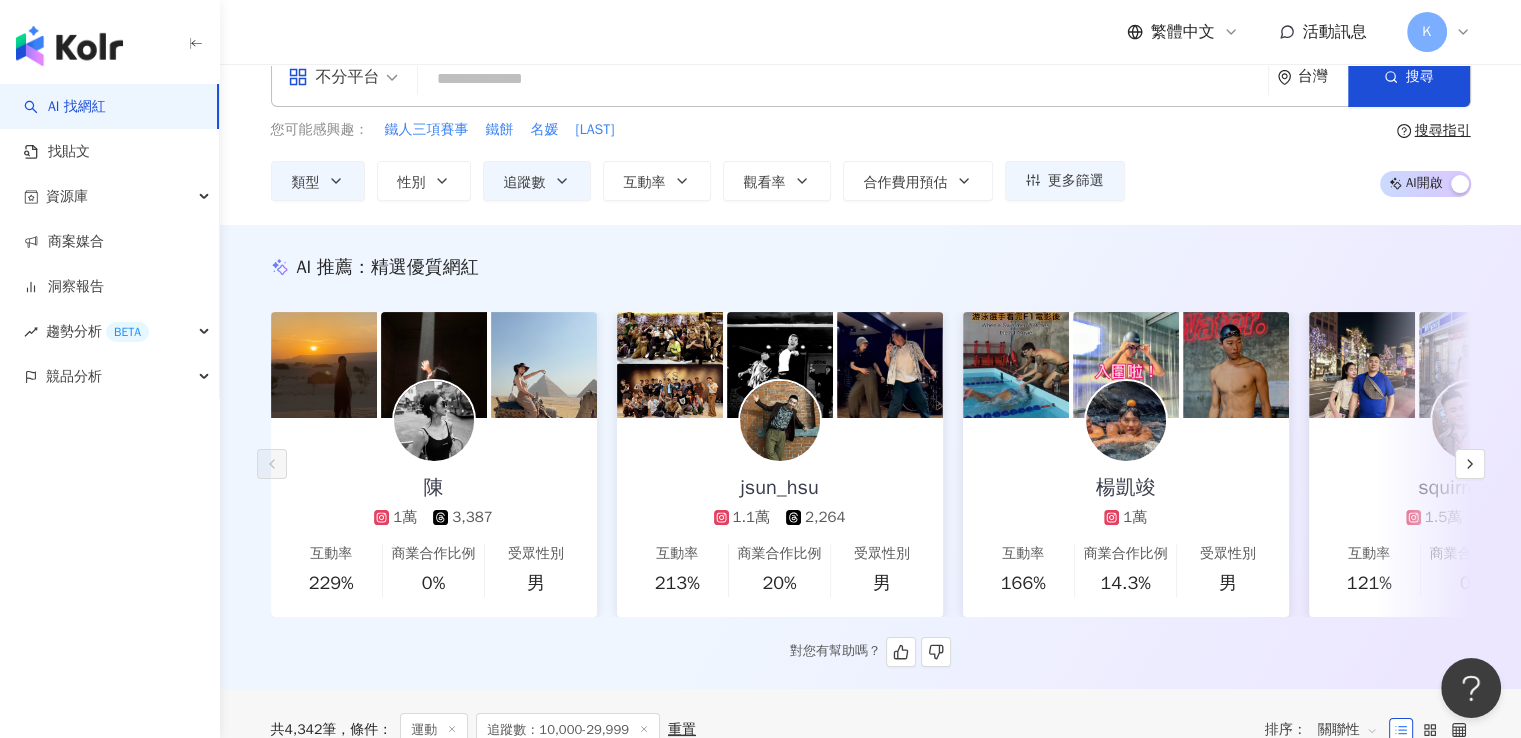 scroll, scrollTop: 0, scrollLeft: 0, axis: both 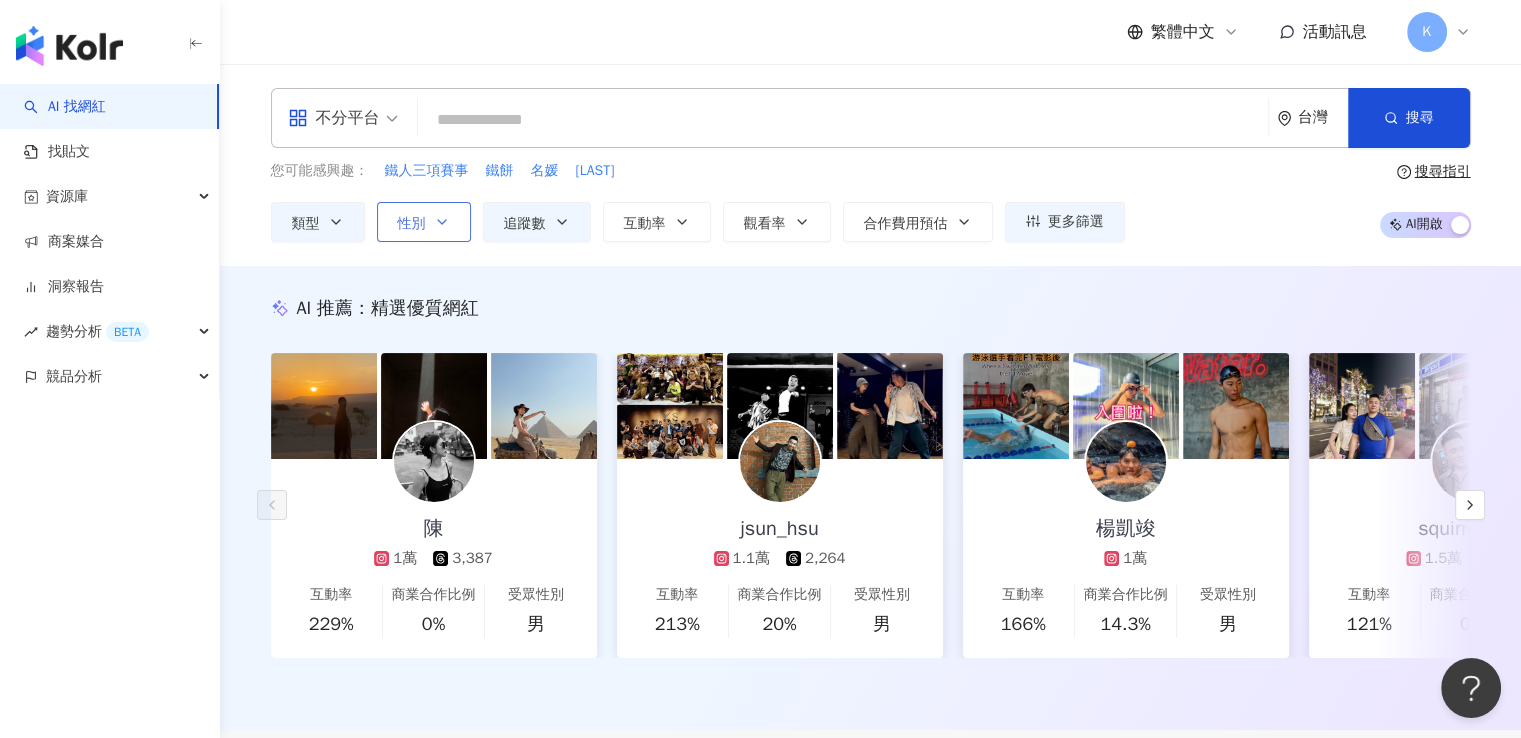 click 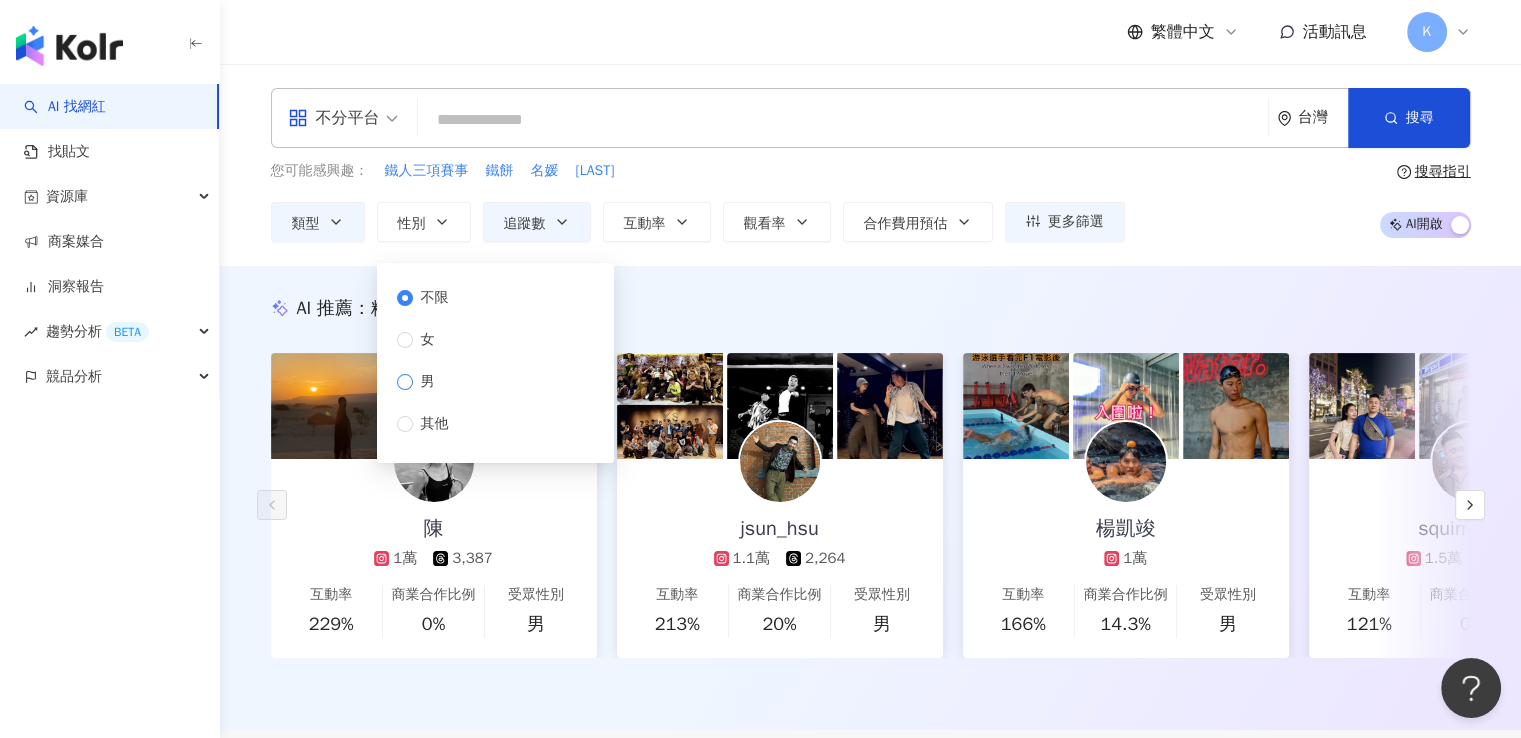 click on "男" at bounding box center [428, 382] 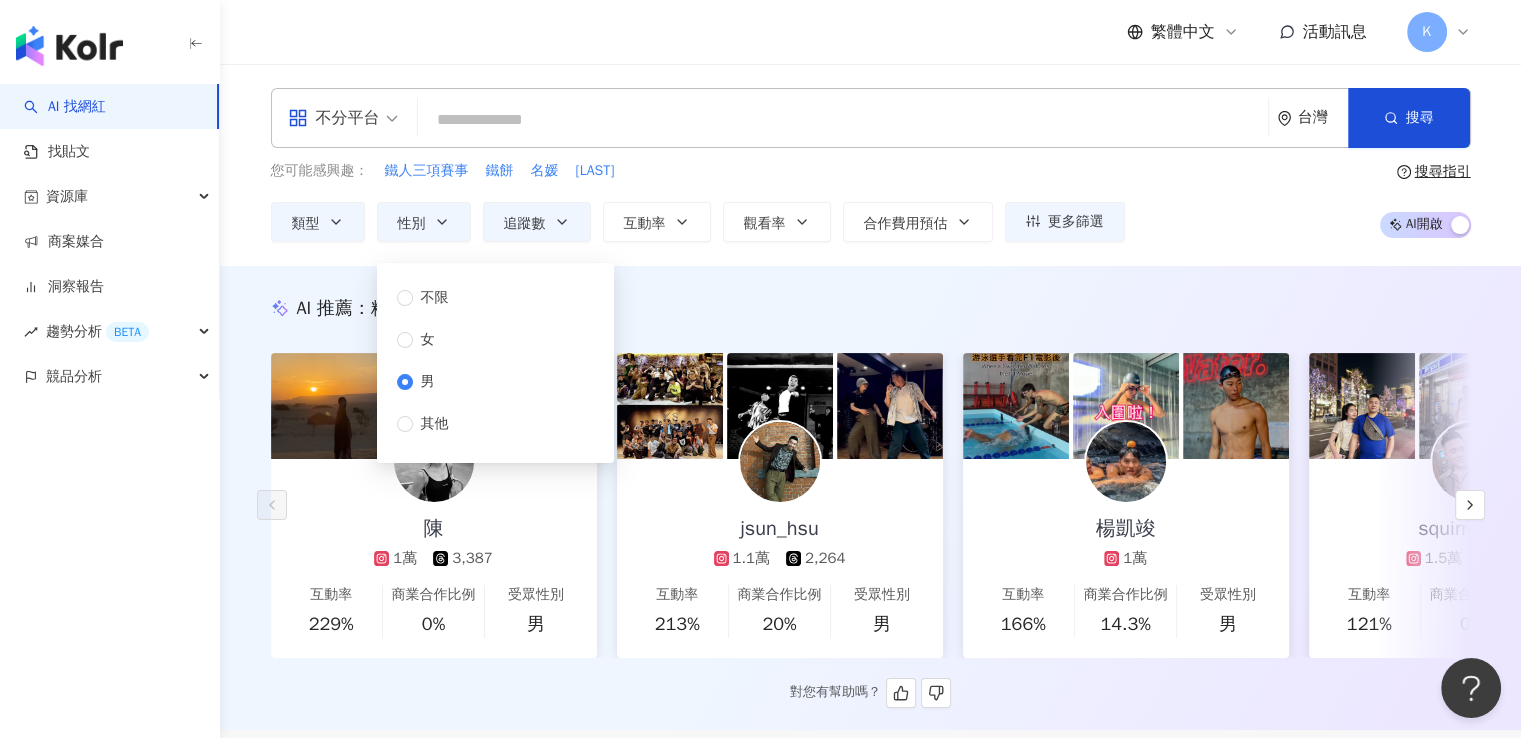 click on "AI 推薦 ： 精選優質網紅" at bounding box center (871, 308) 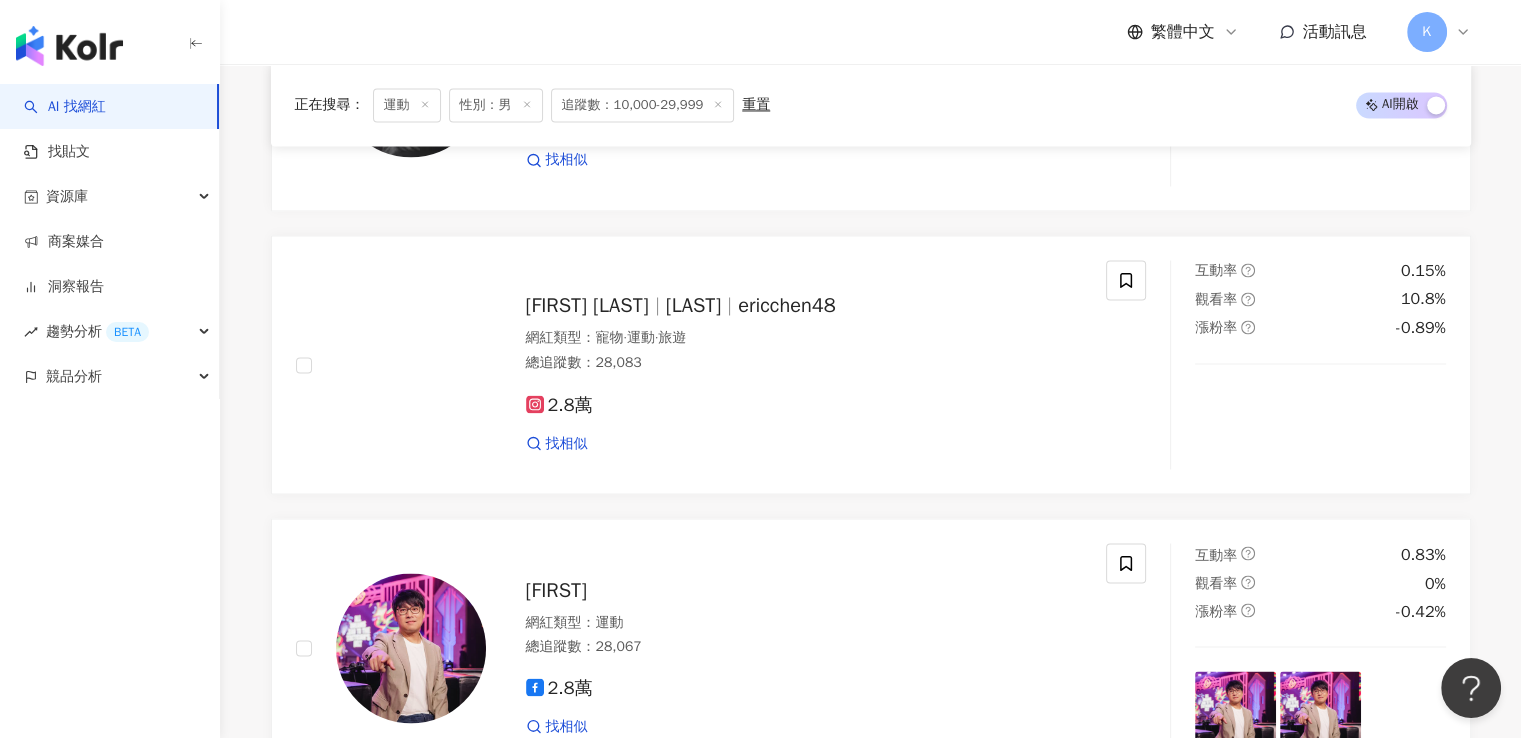 scroll, scrollTop: 3700, scrollLeft: 0, axis: vertical 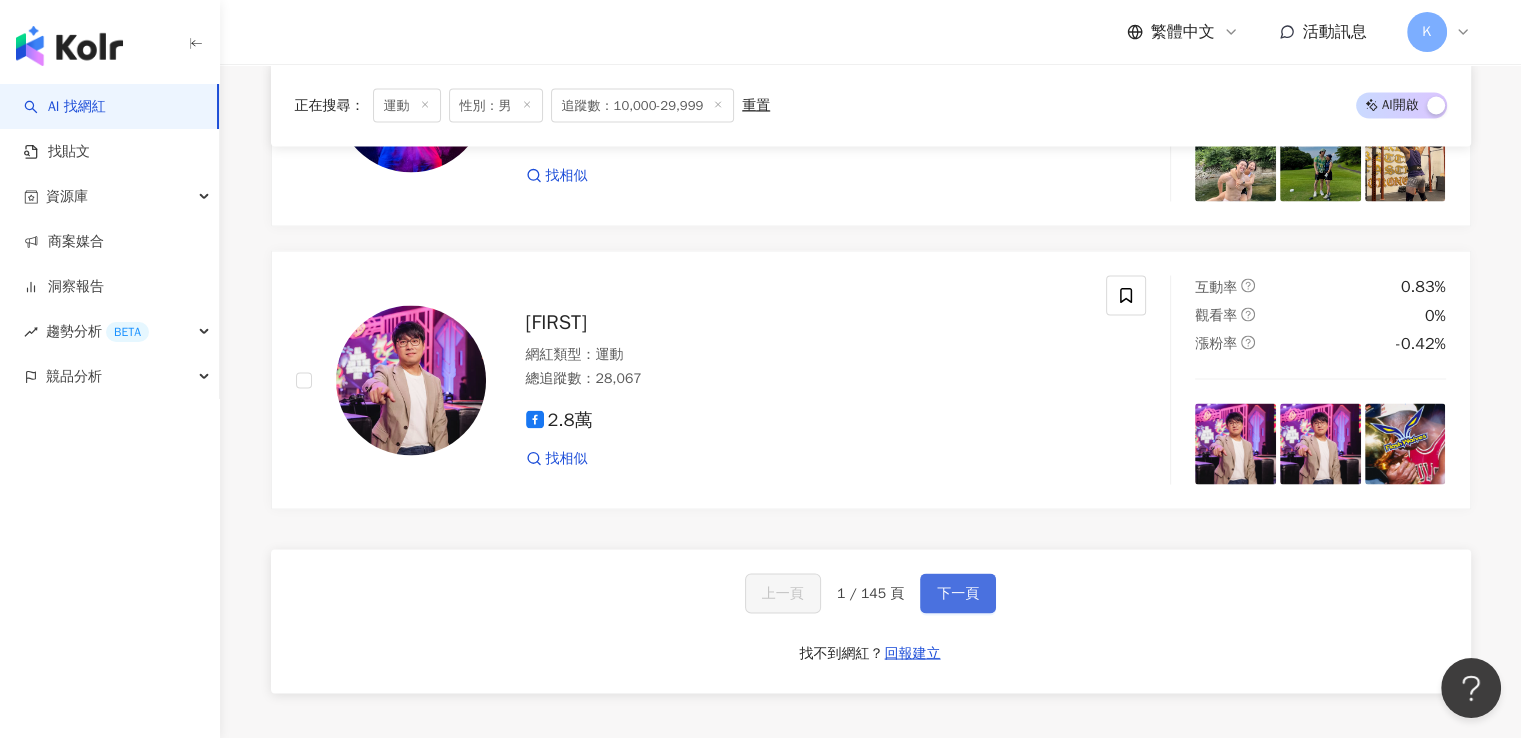 click on "下一頁" at bounding box center (958, 593) 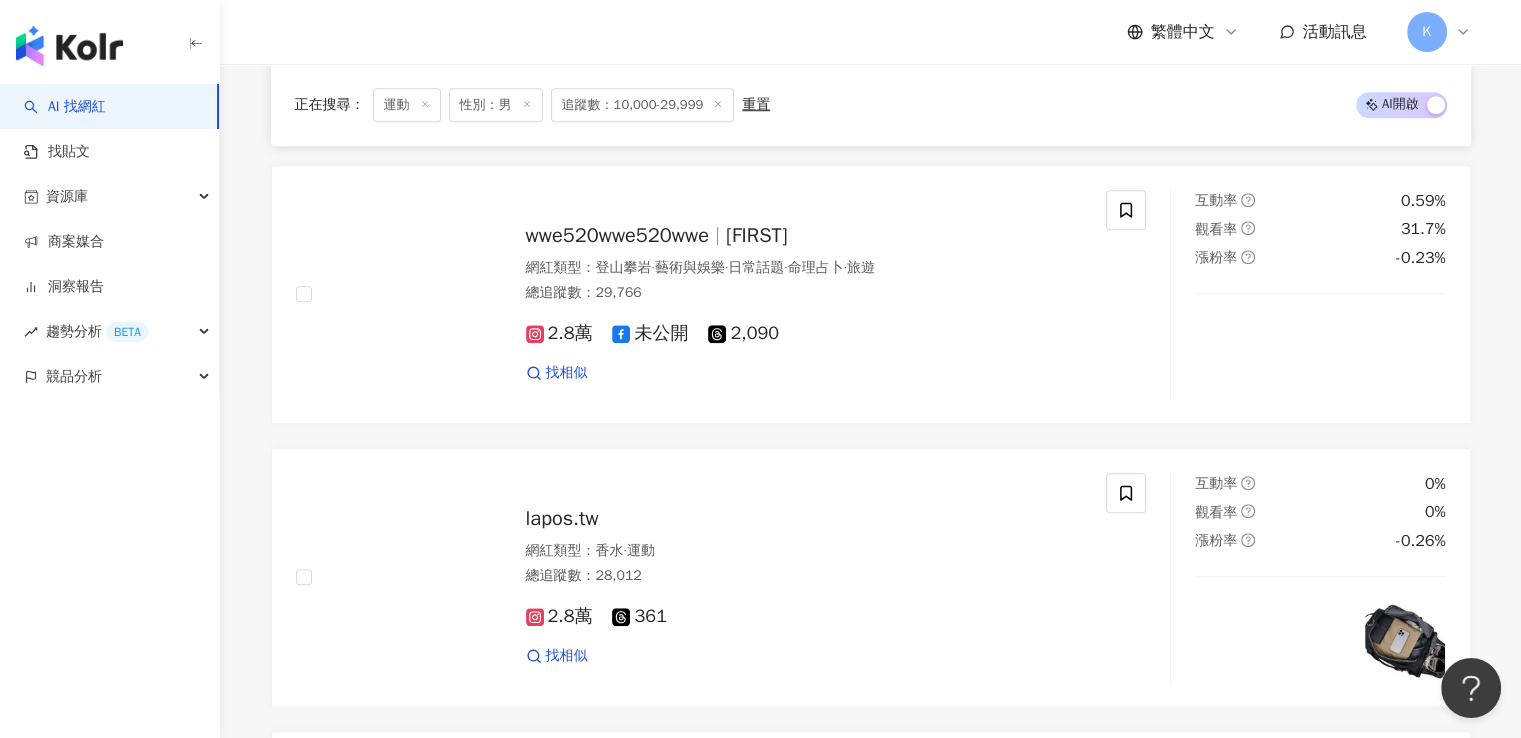 scroll, scrollTop: 3700, scrollLeft: 0, axis: vertical 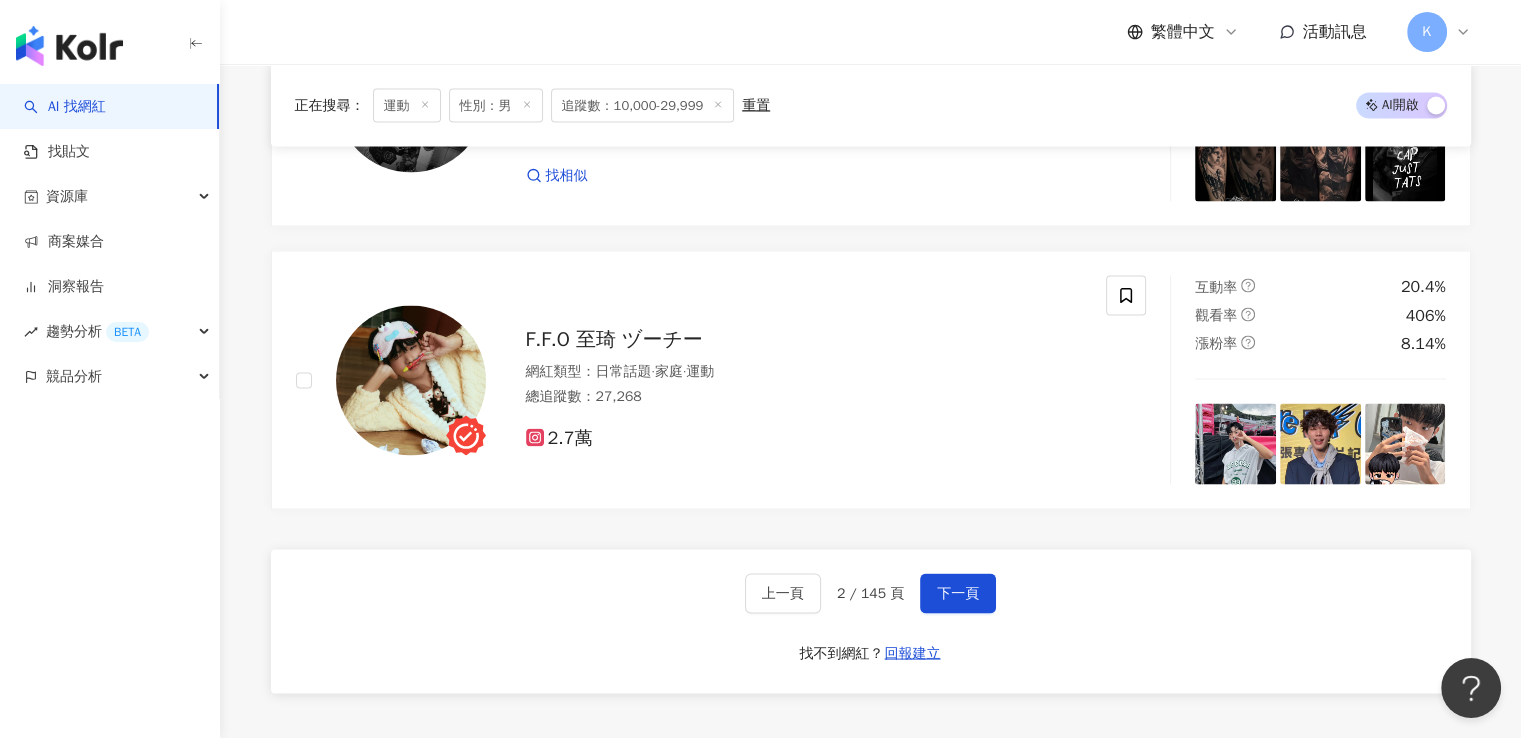 drag, startPoint x: 853, startPoint y: 542, endPoint x: 864, endPoint y: 541, distance: 11.045361 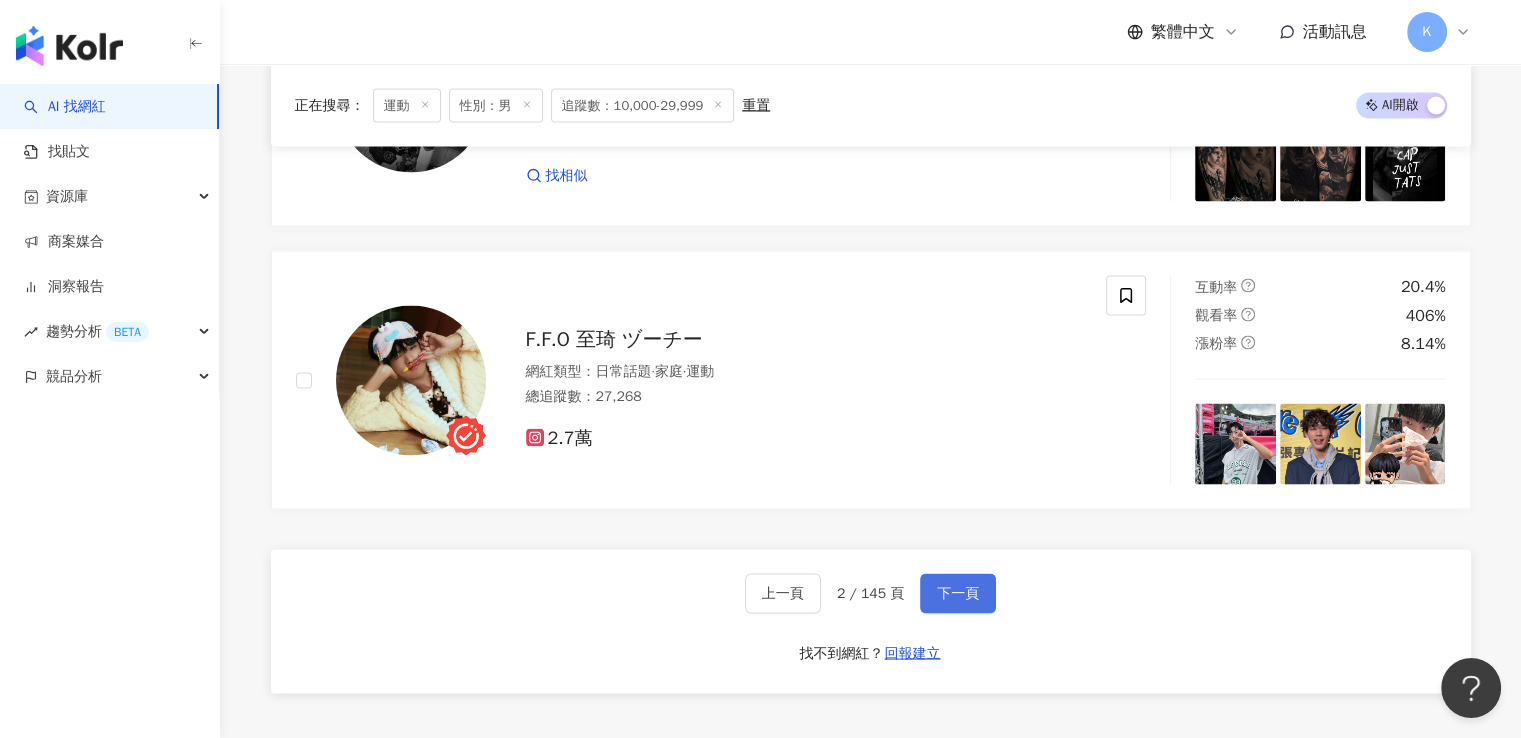 click on "下一頁" at bounding box center [958, 593] 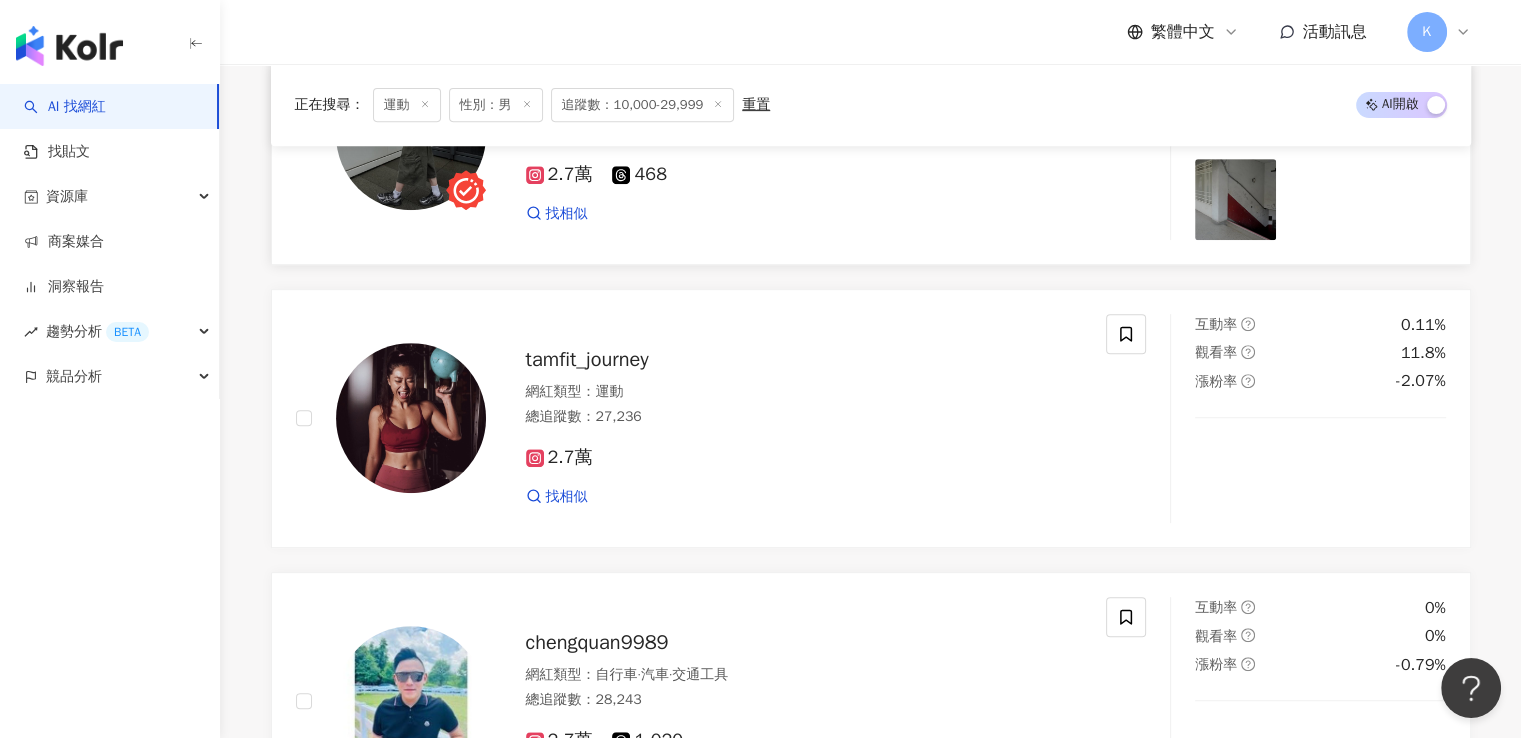 scroll, scrollTop: 1000, scrollLeft: 0, axis: vertical 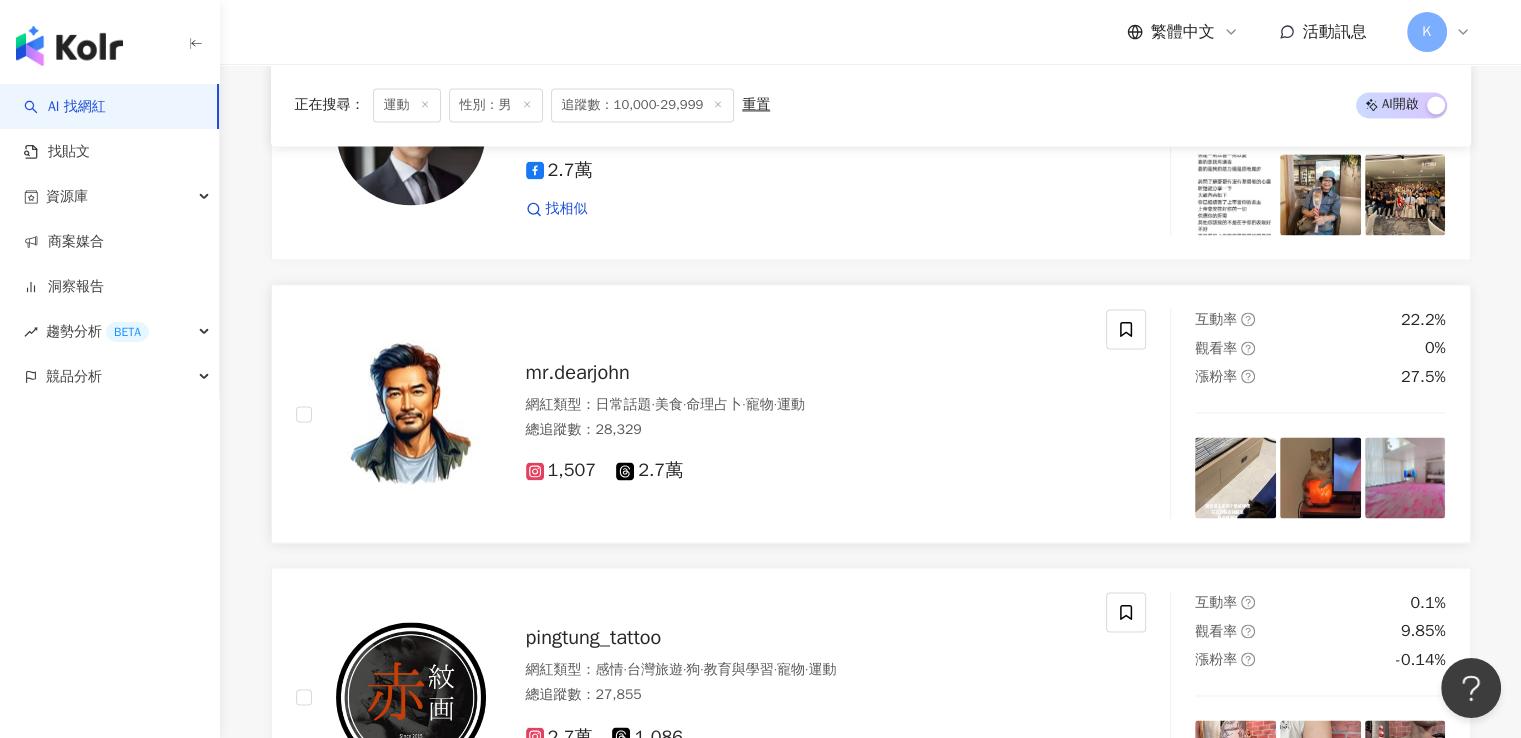 click on "mr.dearjohn 網紅類型 ： 日常話題  ·  美食  ·  命理占卜  ·  寵物  ·  運動 總追蹤數 ： 28,329 1,507 2.7萬" at bounding box center [784, 413] 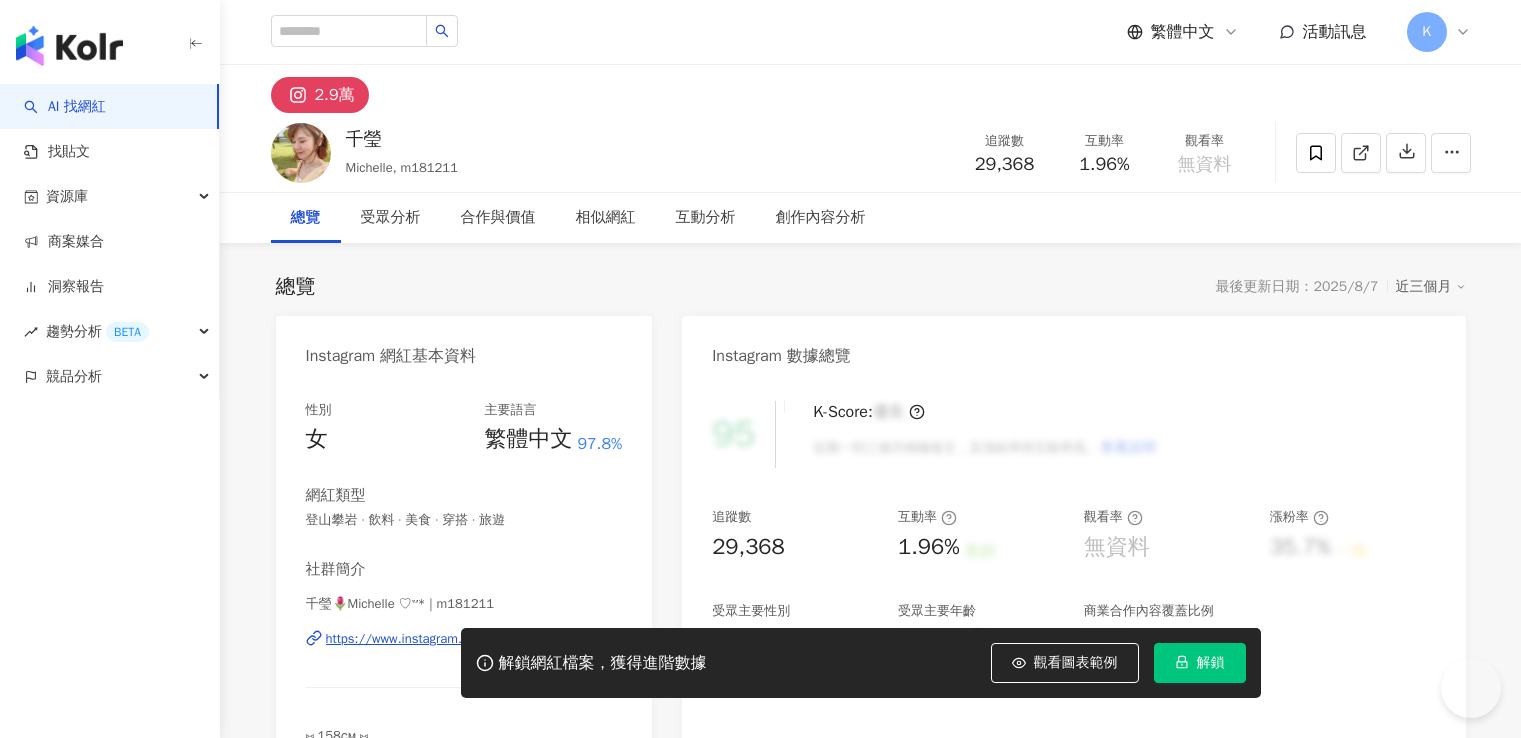 scroll, scrollTop: 0, scrollLeft: 0, axis: both 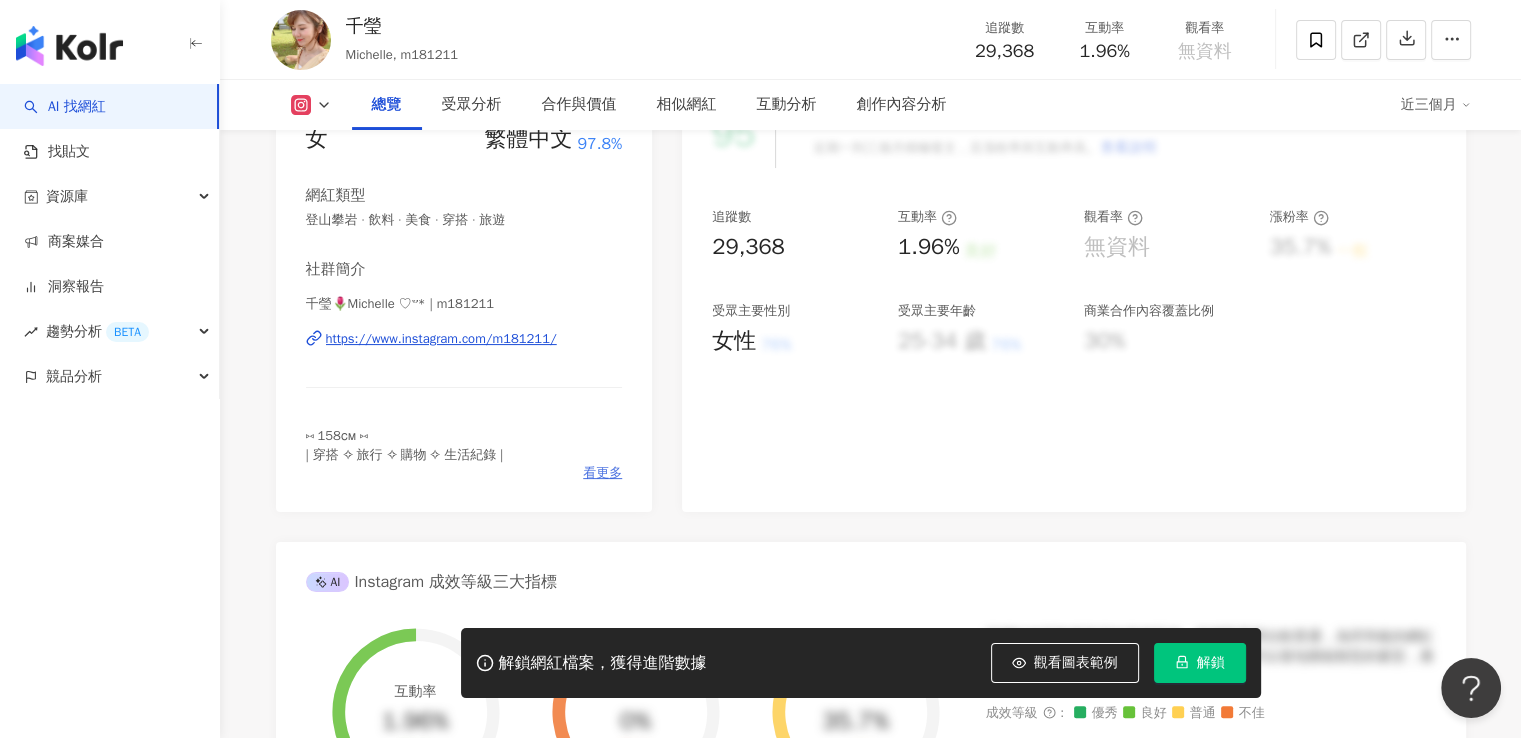 click on "看更多" at bounding box center [602, 473] 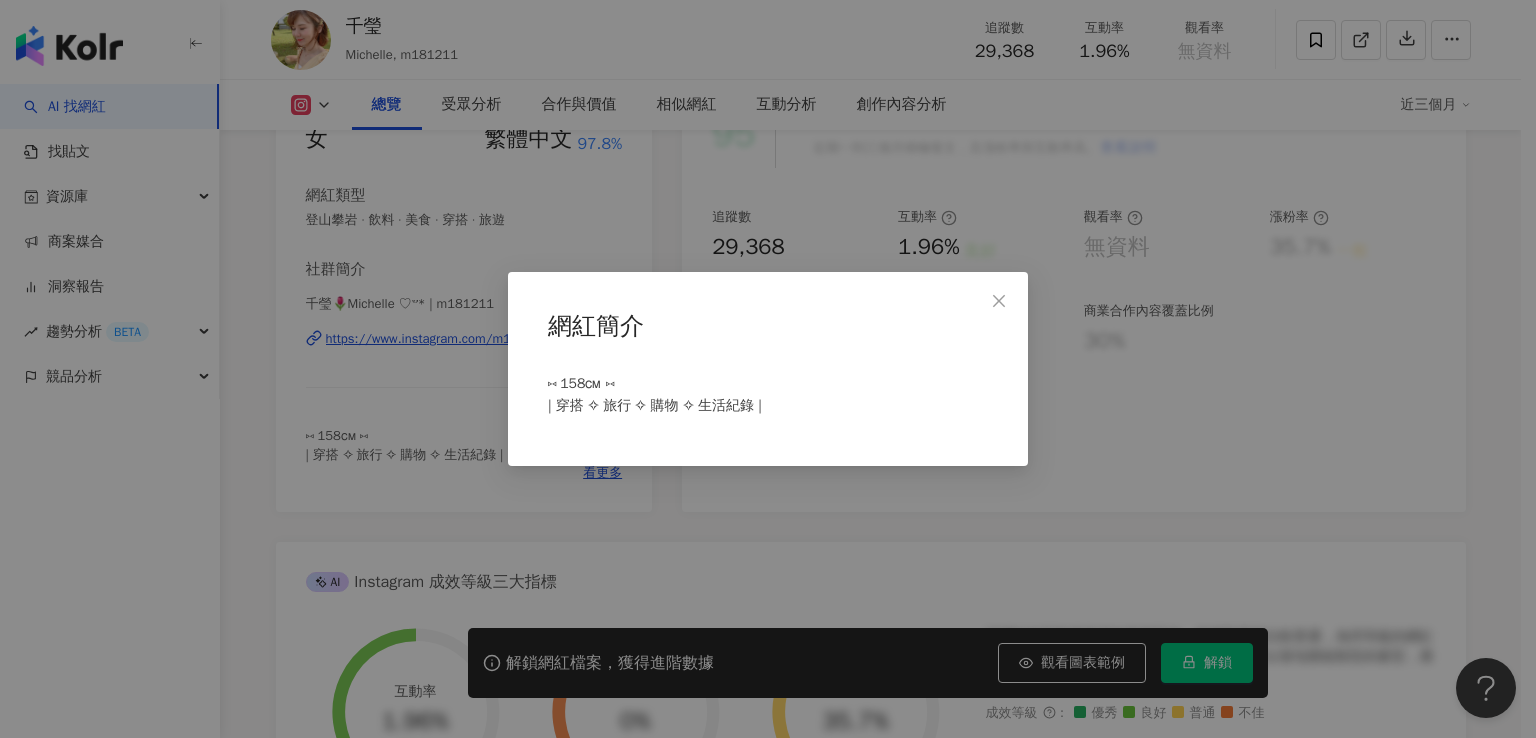 click on "網紅簡介 ⑅ 158ᴄᴍ ⑅
| 穿搭 ✧ 旅行 ✧ 購物 ✧ 生活紀錄 |" at bounding box center [768, 369] 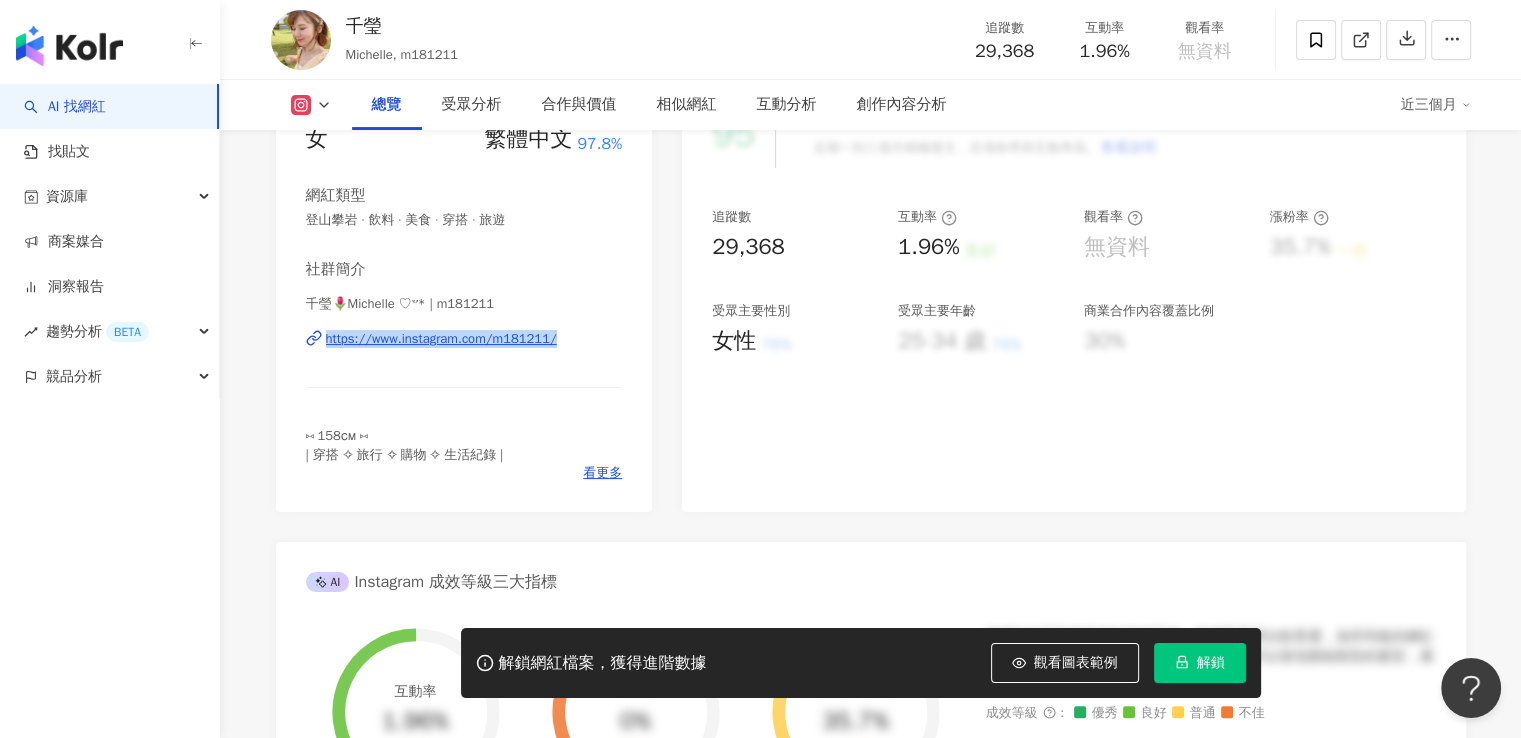 drag, startPoint x: 597, startPoint y: 356, endPoint x: 321, endPoint y: 349, distance: 276.08875 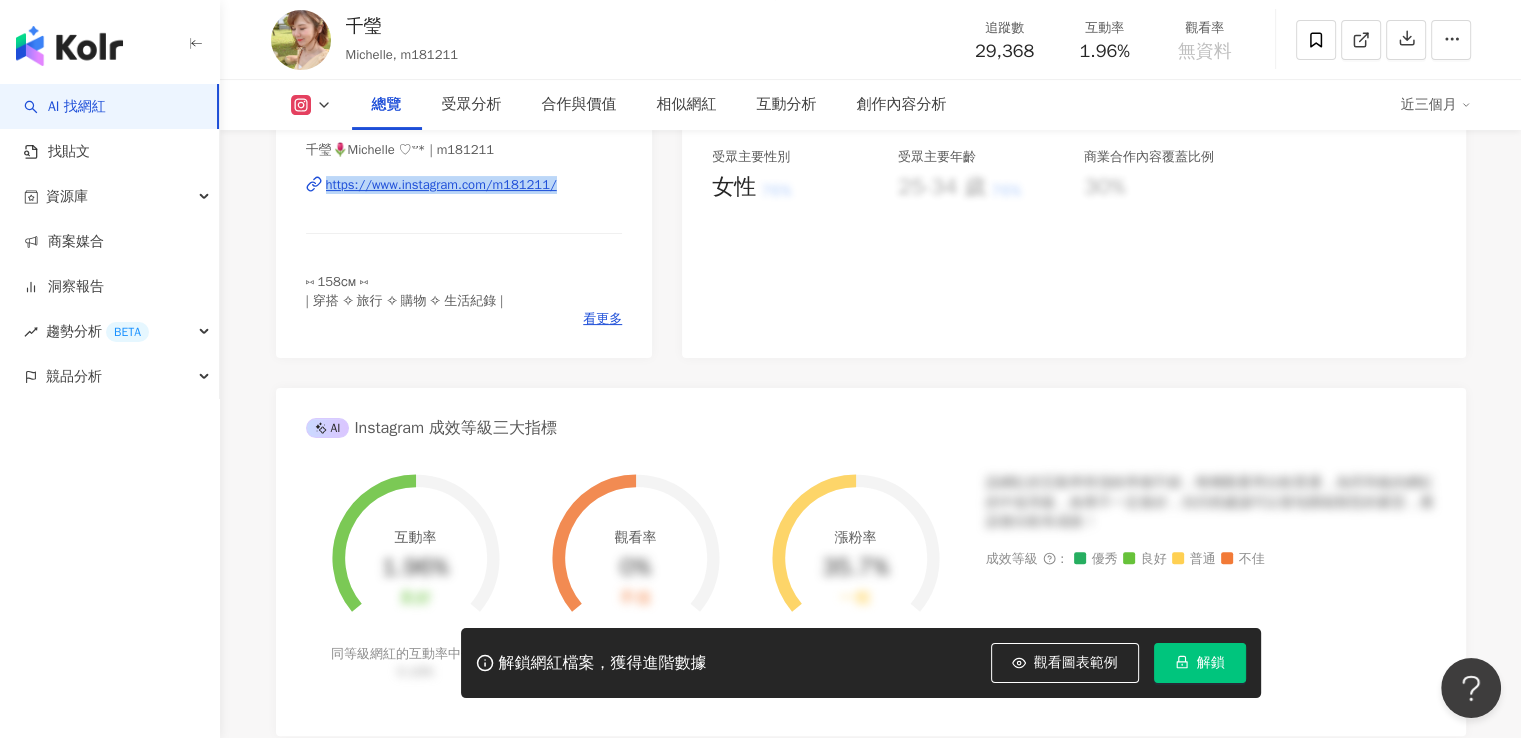 scroll, scrollTop: 600, scrollLeft: 0, axis: vertical 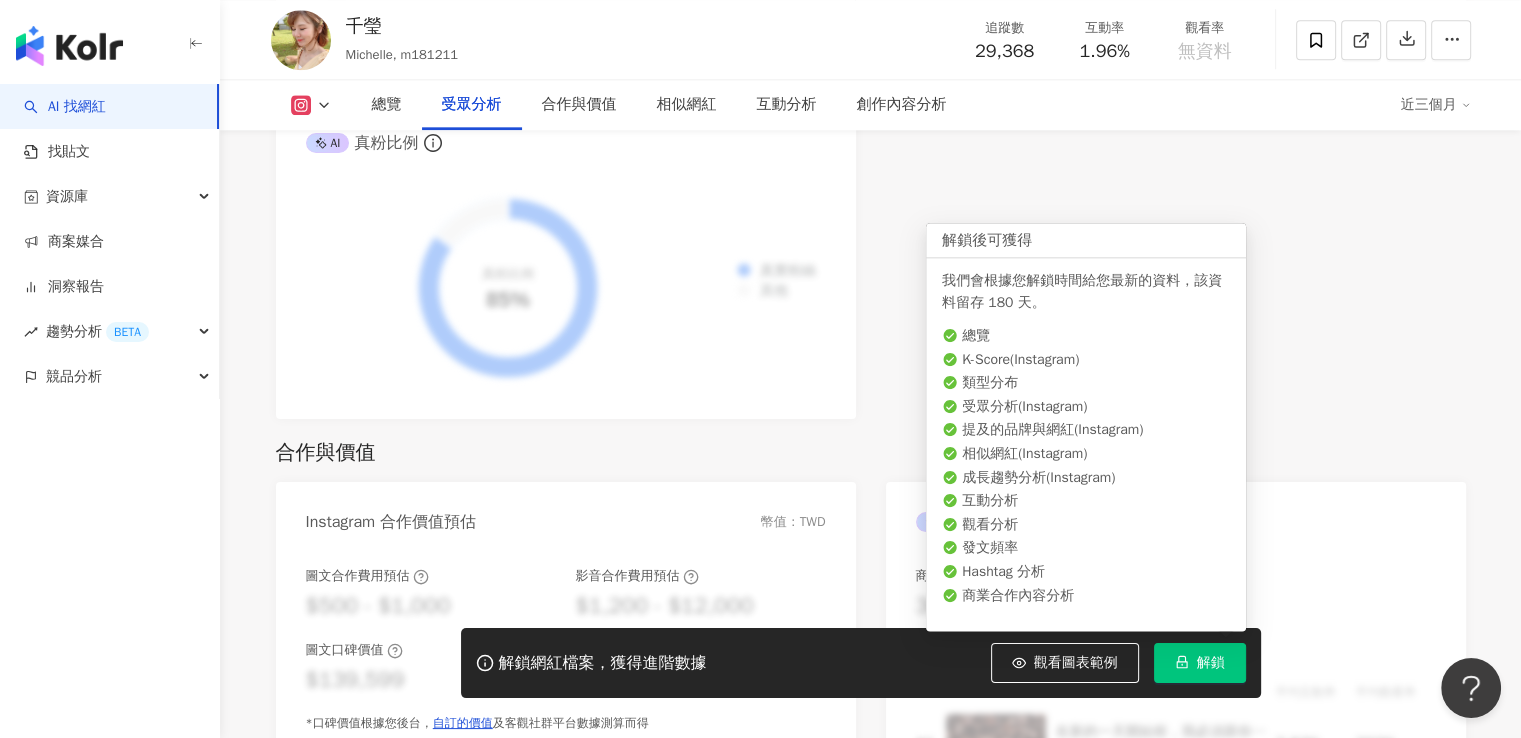 click on "解鎖" at bounding box center [1211, 663] 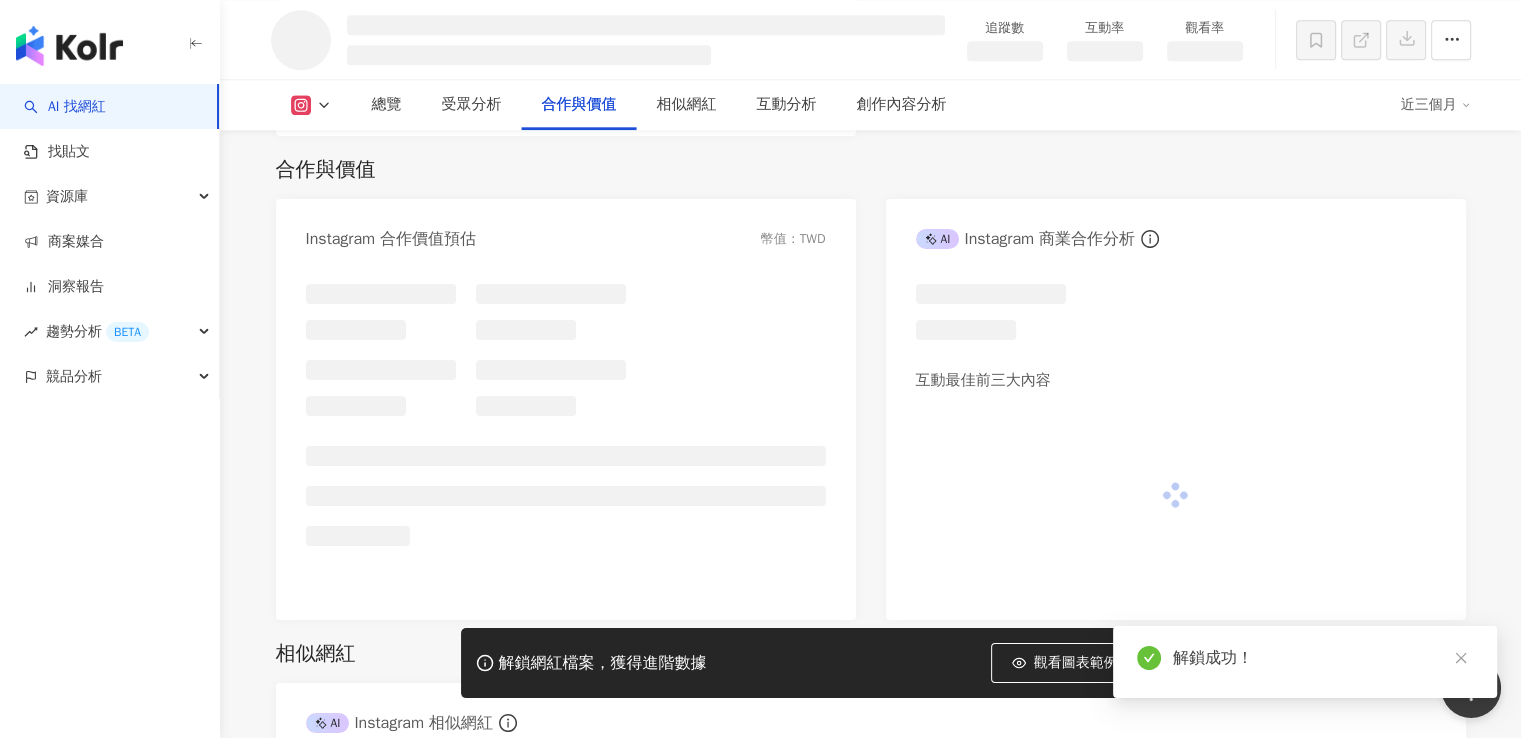 scroll, scrollTop: 2229, scrollLeft: 0, axis: vertical 